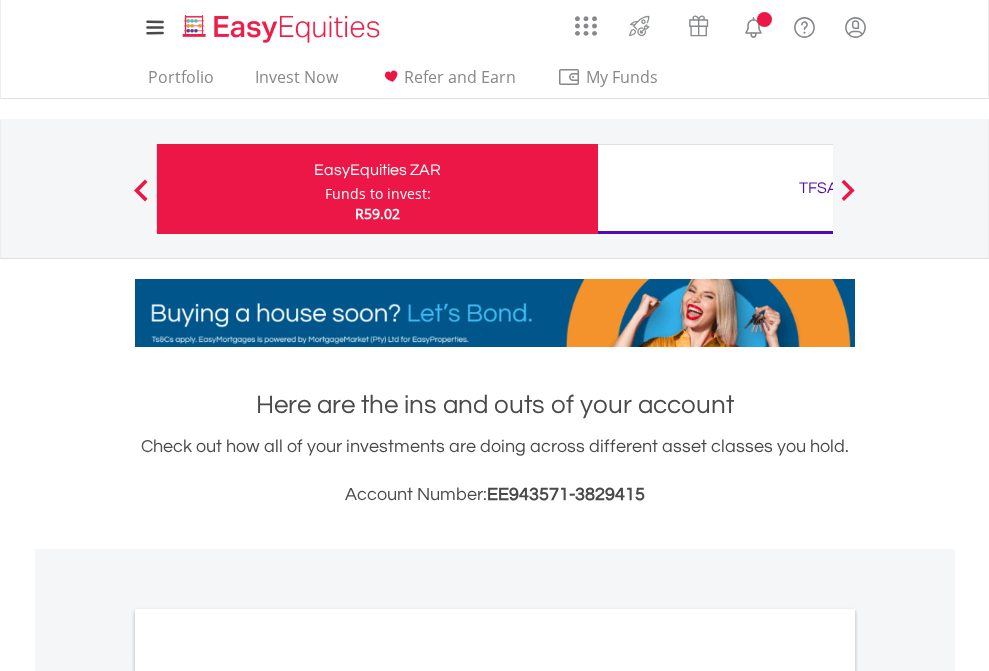 scroll, scrollTop: 0, scrollLeft: 0, axis: both 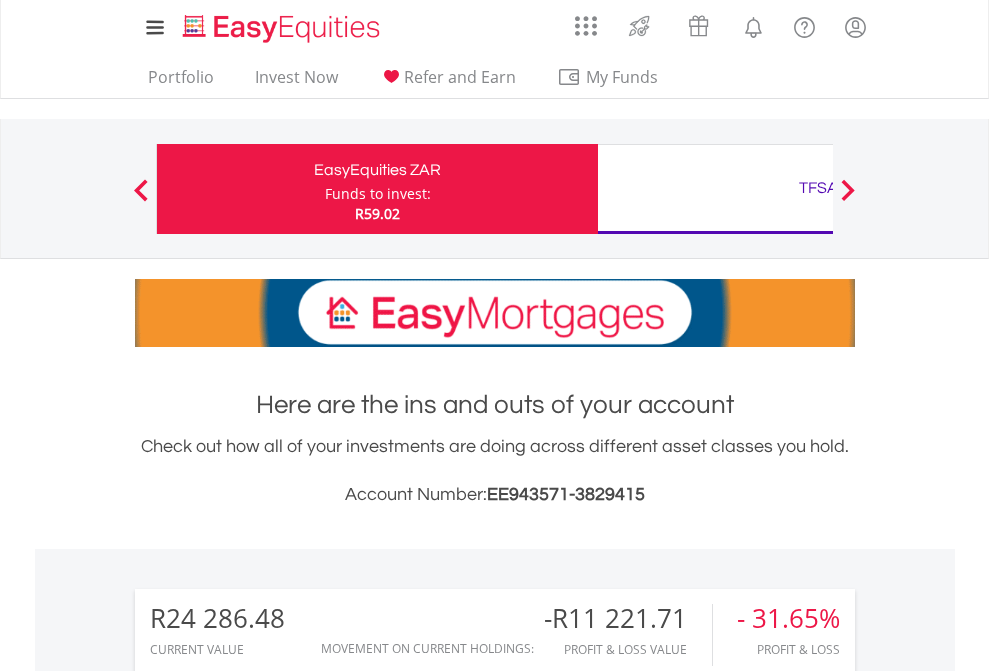 click on "Funds to invest:" at bounding box center [378, 194] 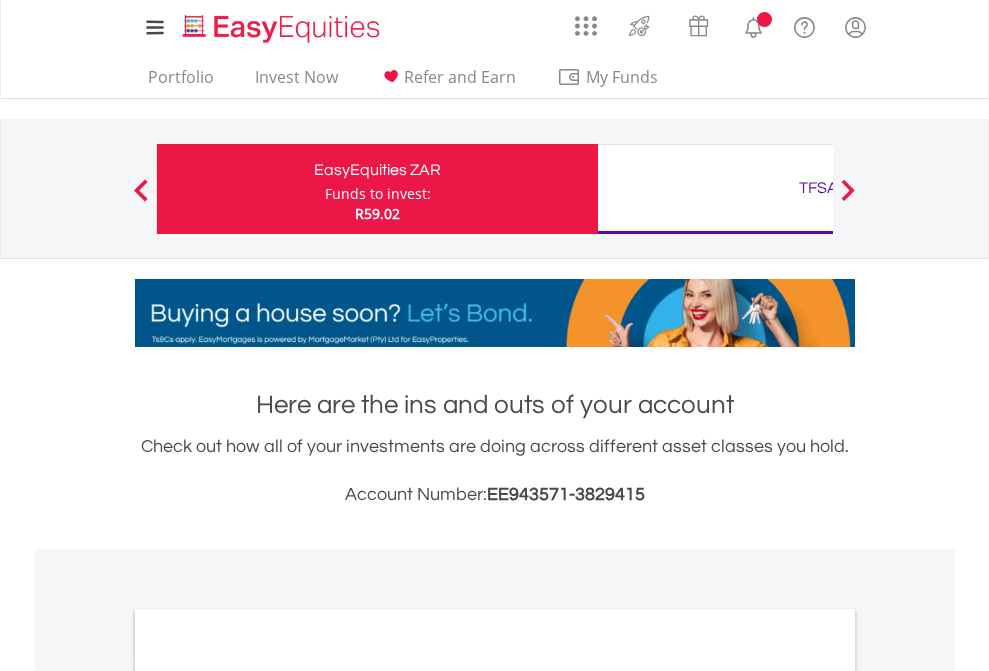 scroll, scrollTop: 0, scrollLeft: 0, axis: both 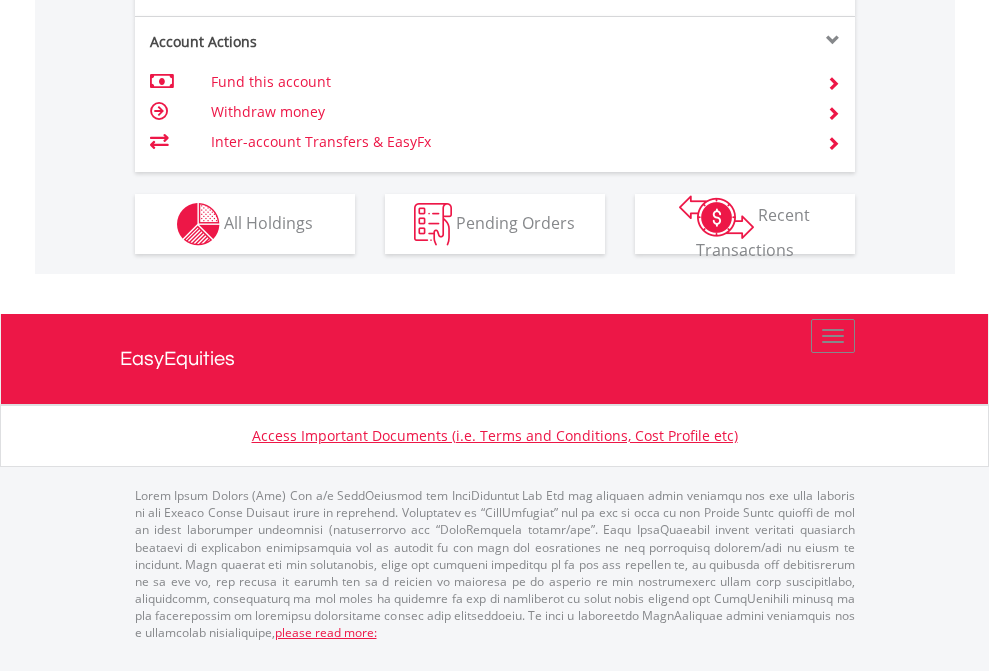 click on "Investment types" at bounding box center [706, -337] 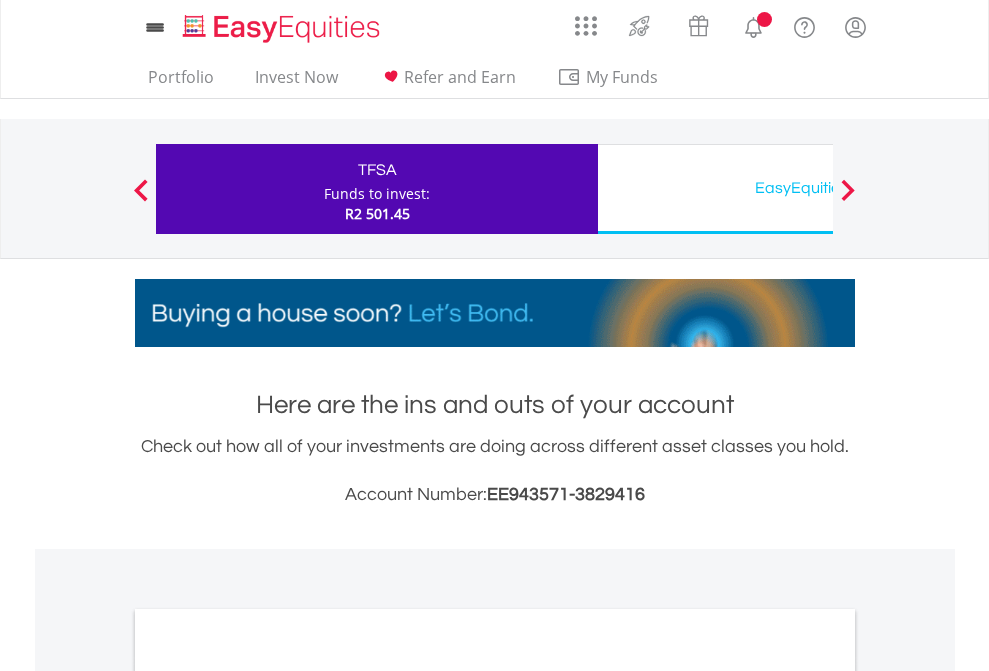 scroll, scrollTop: 0, scrollLeft: 0, axis: both 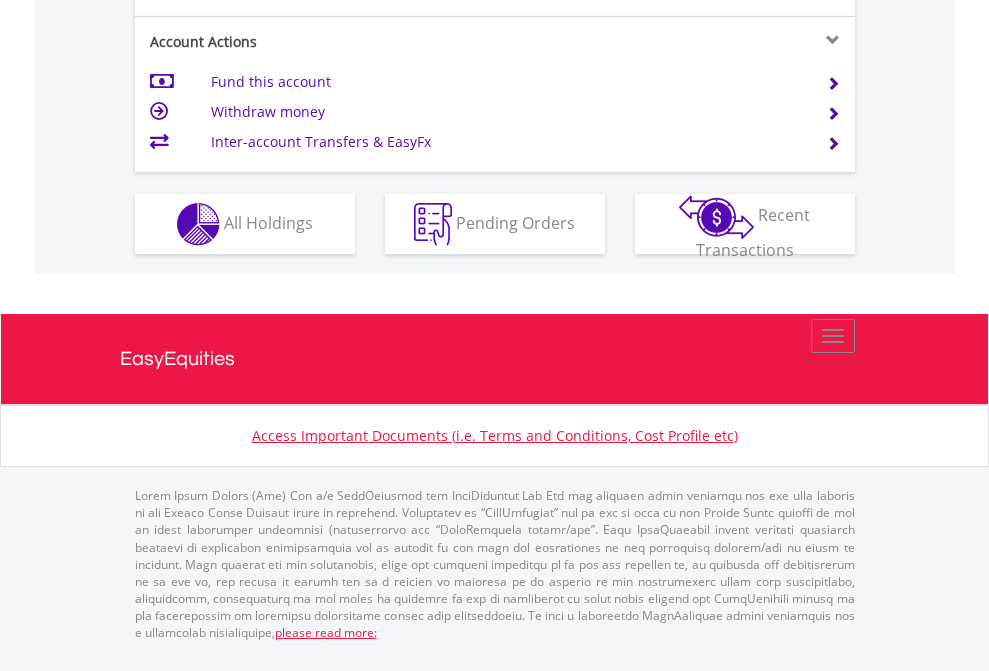 click on "Investment types" at bounding box center (706, -337) 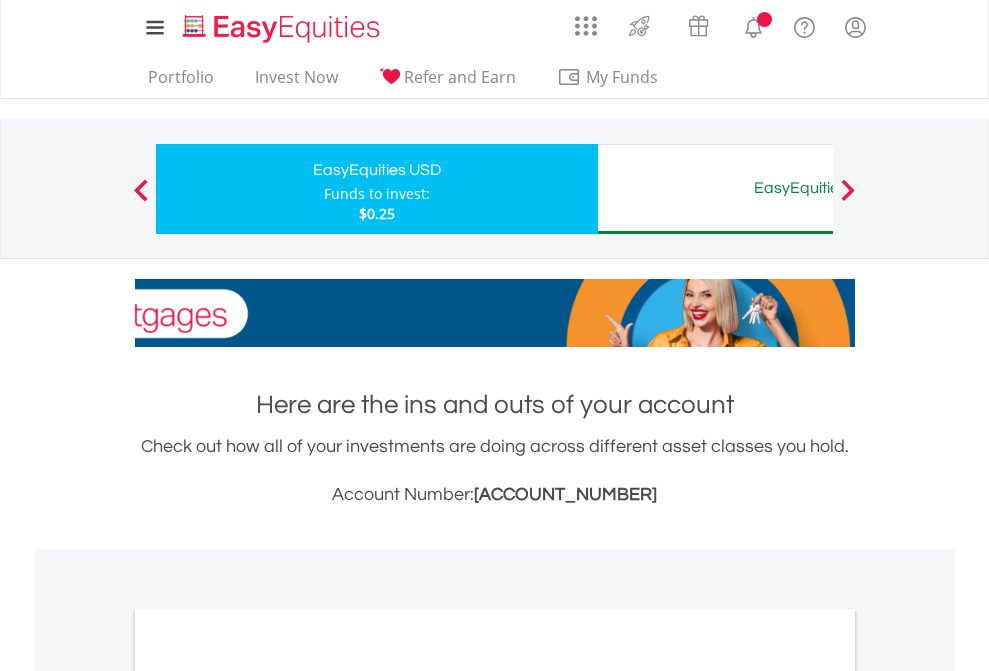 scroll, scrollTop: 0, scrollLeft: 0, axis: both 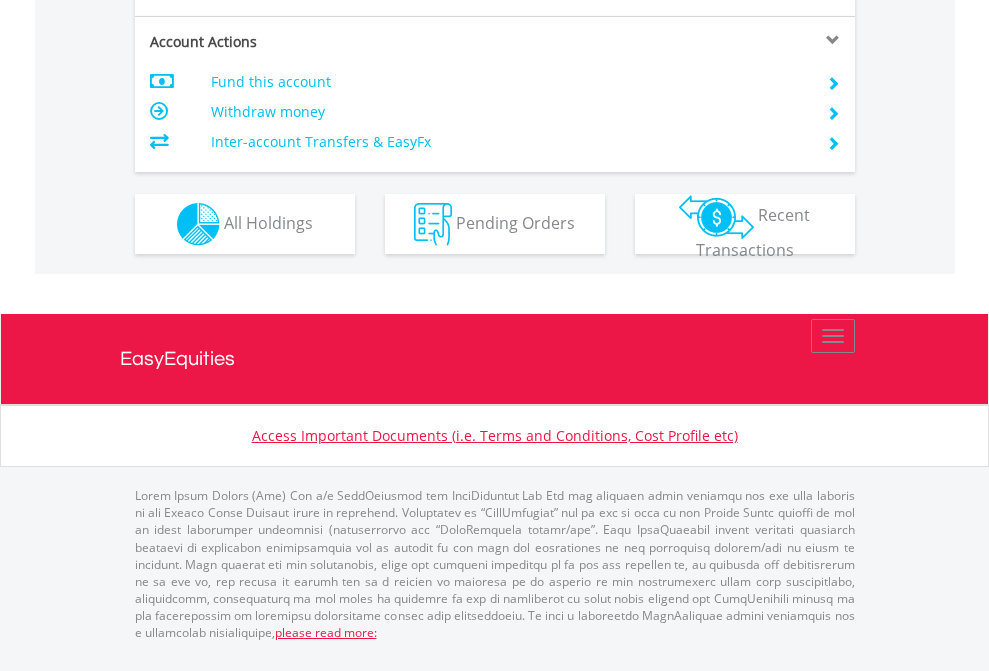 click on "Investment types" at bounding box center [706, -337] 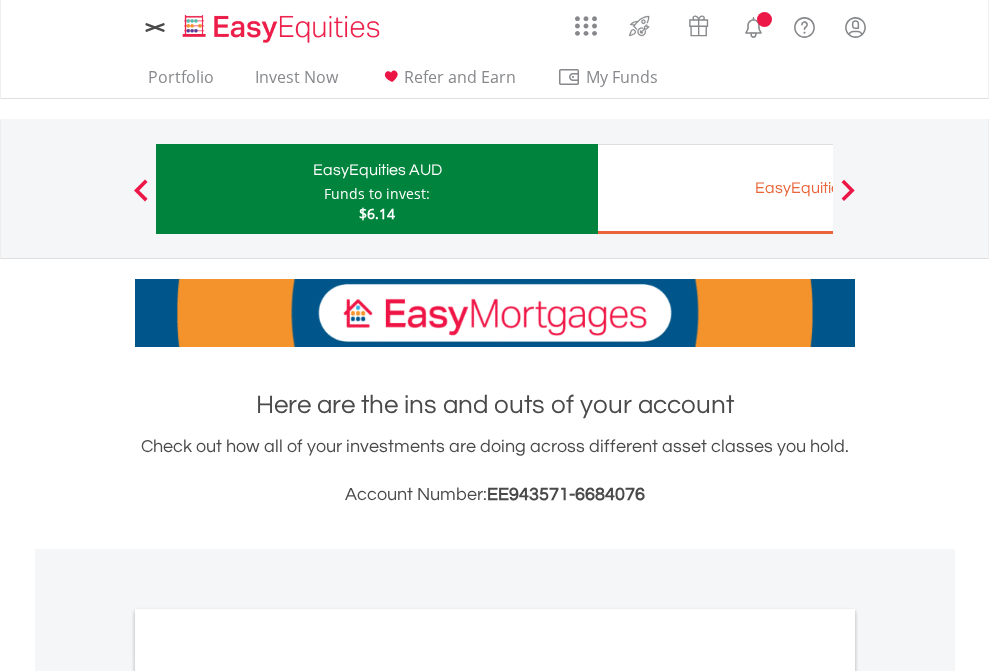 scroll, scrollTop: 0, scrollLeft: 0, axis: both 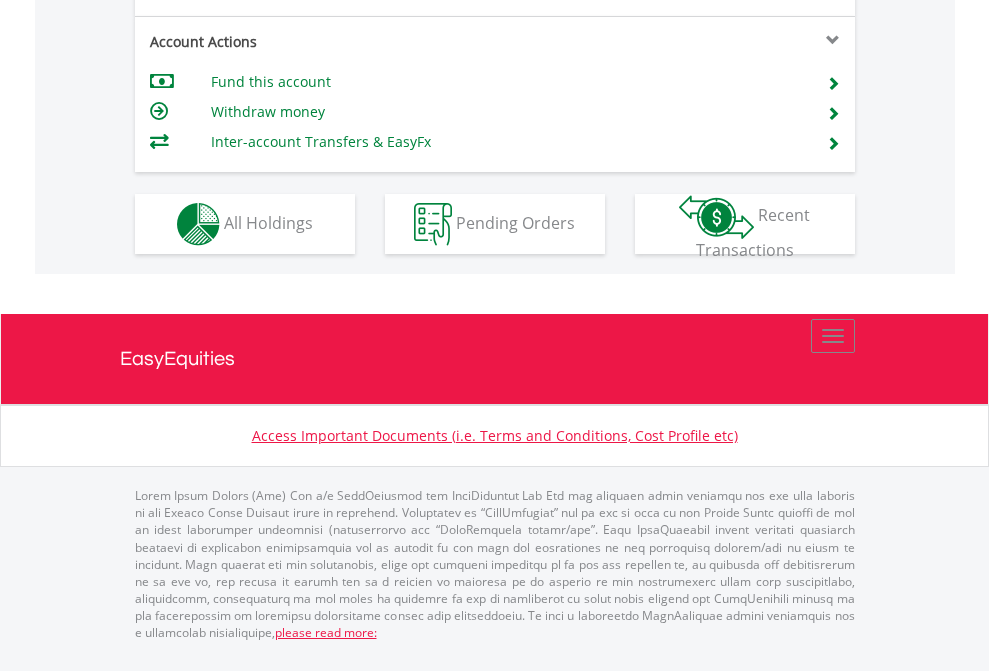click on "Investment types" at bounding box center (706, -337) 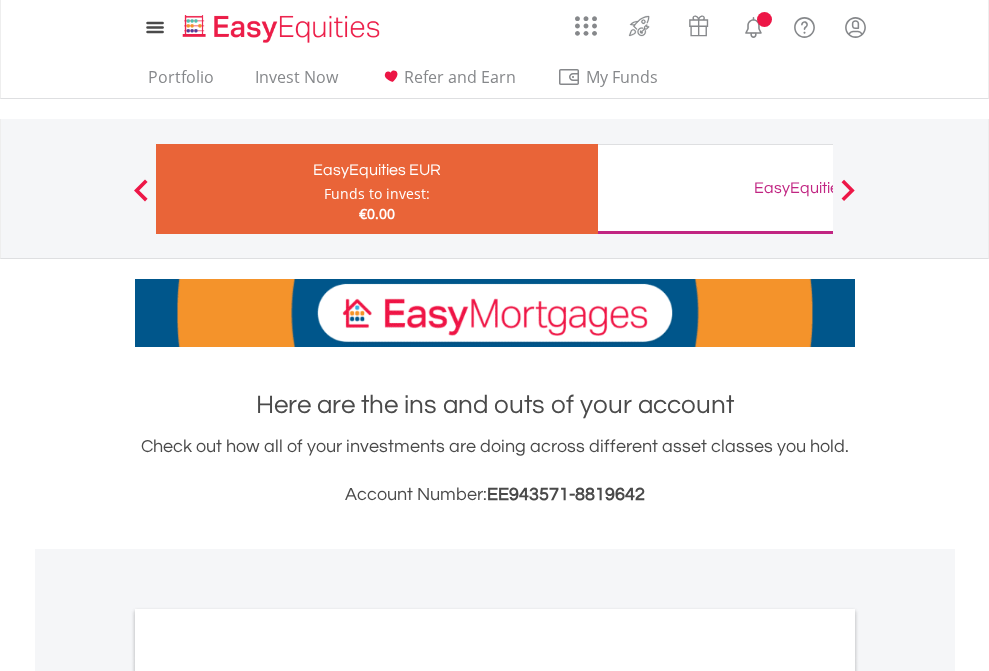 scroll, scrollTop: 0, scrollLeft: 0, axis: both 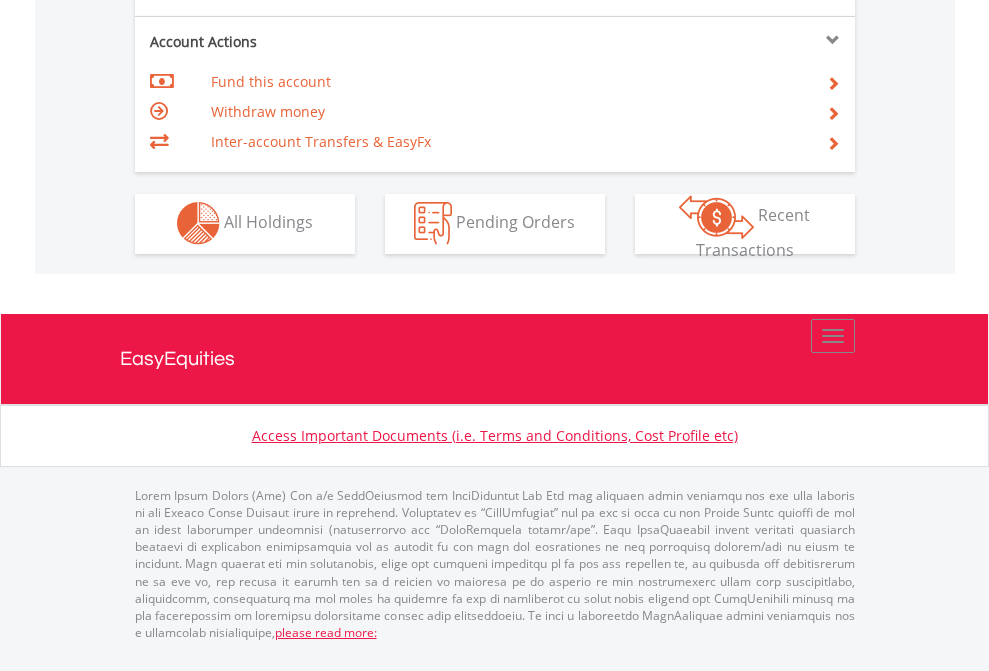 click on "Investment types" at bounding box center [706, -353] 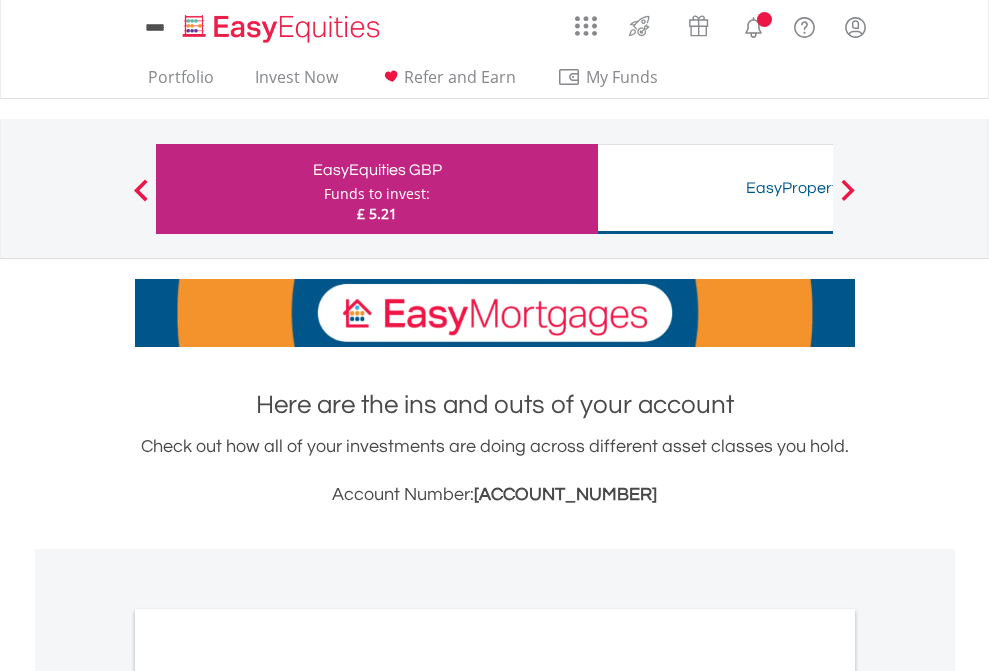 scroll, scrollTop: 0, scrollLeft: 0, axis: both 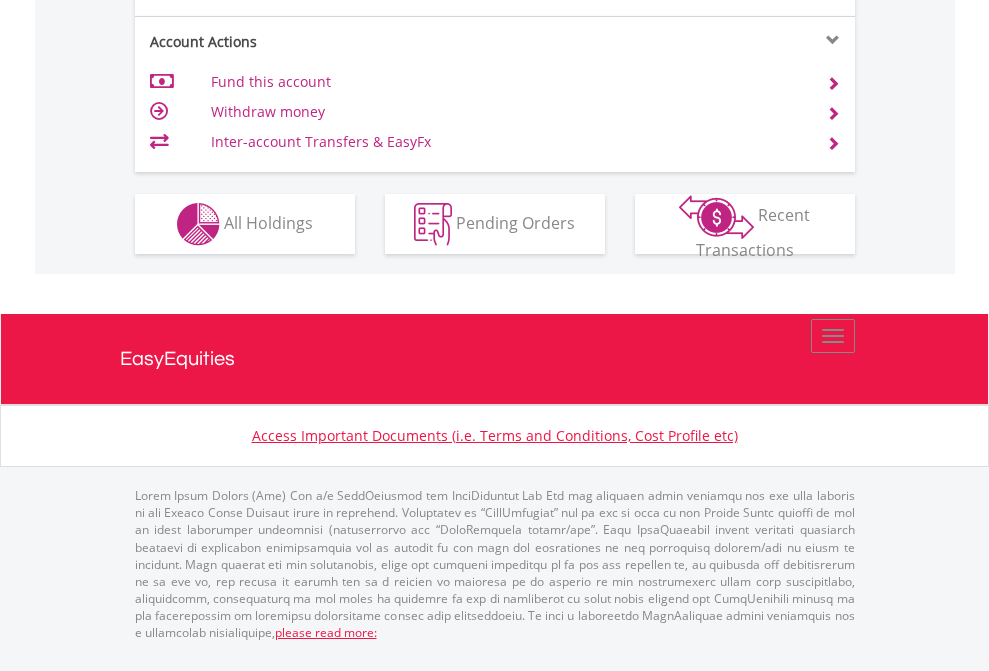 click on "Investment types" at bounding box center (706, -337) 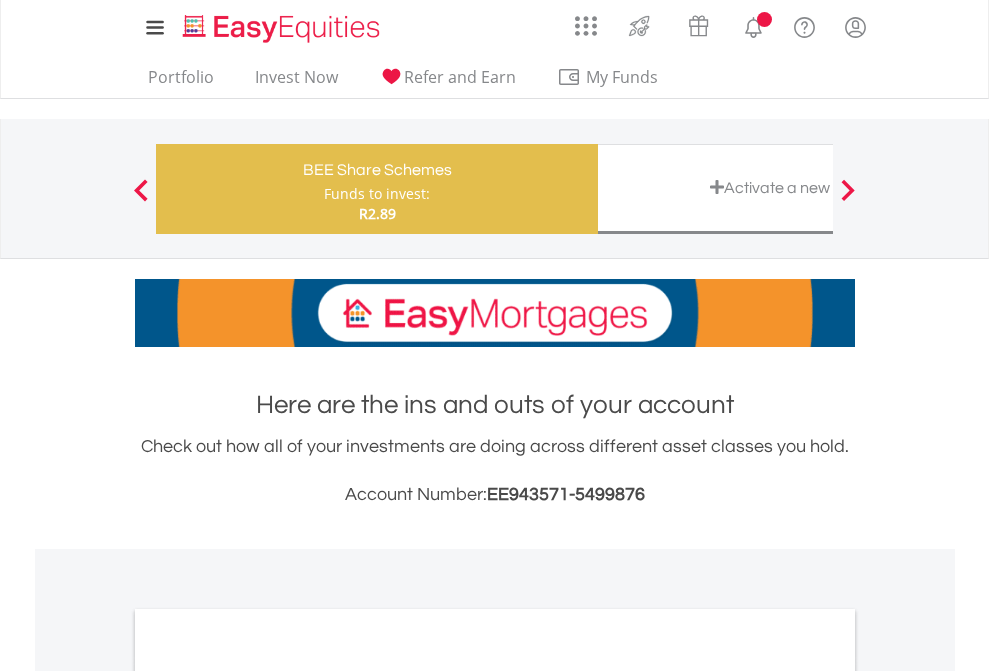 scroll, scrollTop: 0, scrollLeft: 0, axis: both 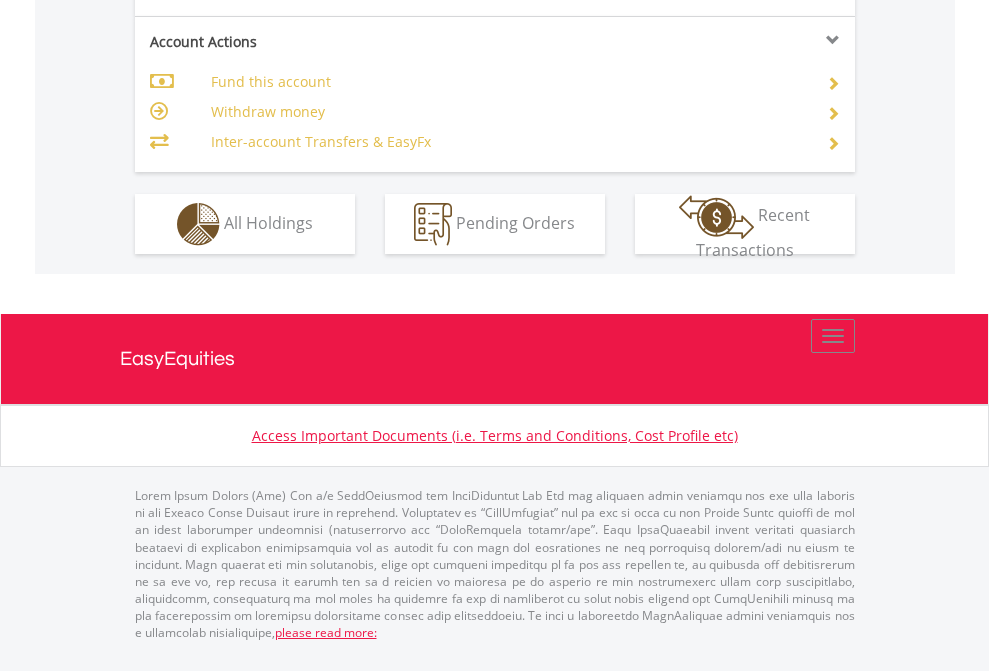 click on "Investment types" at bounding box center (706, -337) 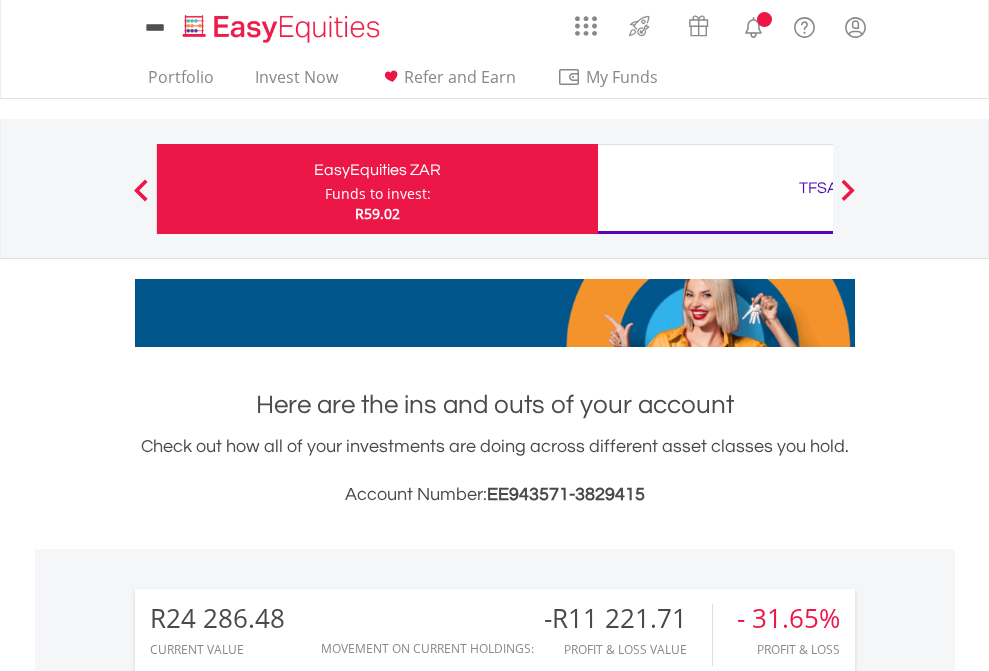 scroll, scrollTop: 0, scrollLeft: 0, axis: both 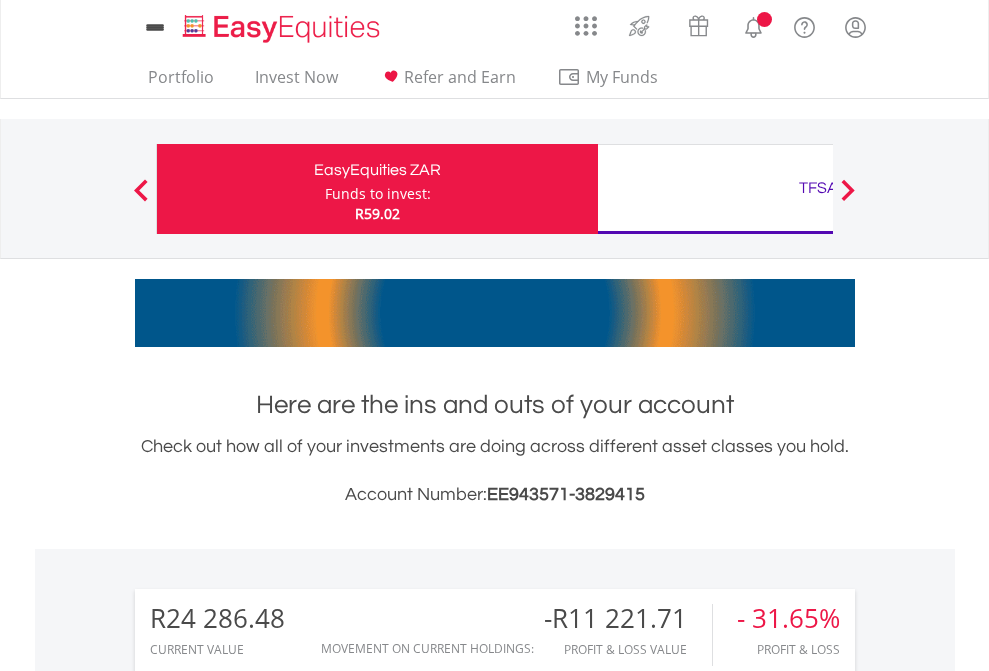 click on "All Holdings" at bounding box center (268, 1586) 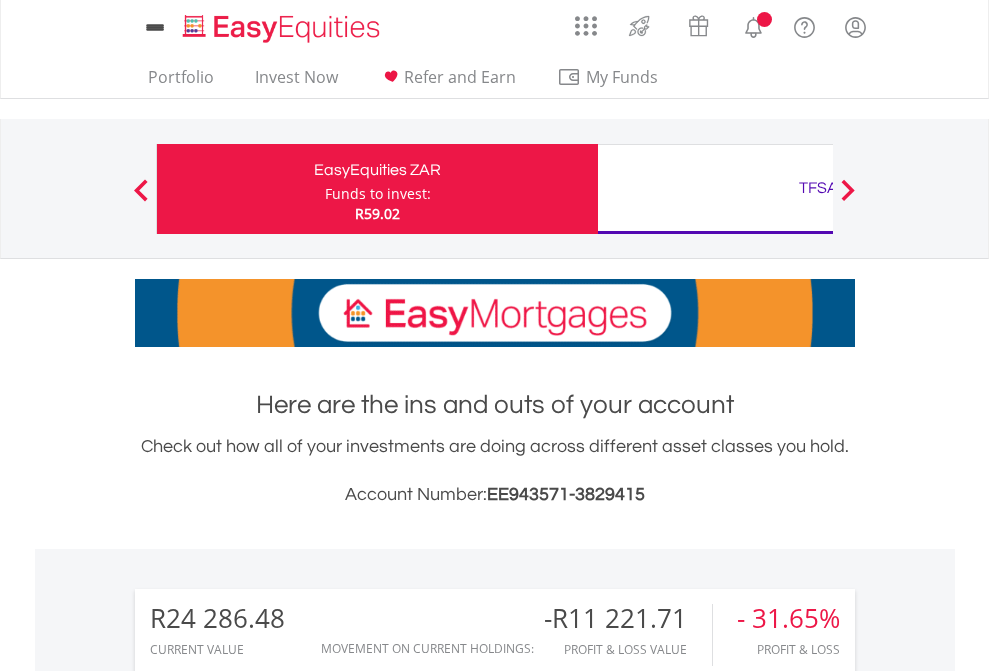 scroll, scrollTop: 999808, scrollLeft: 999687, axis: both 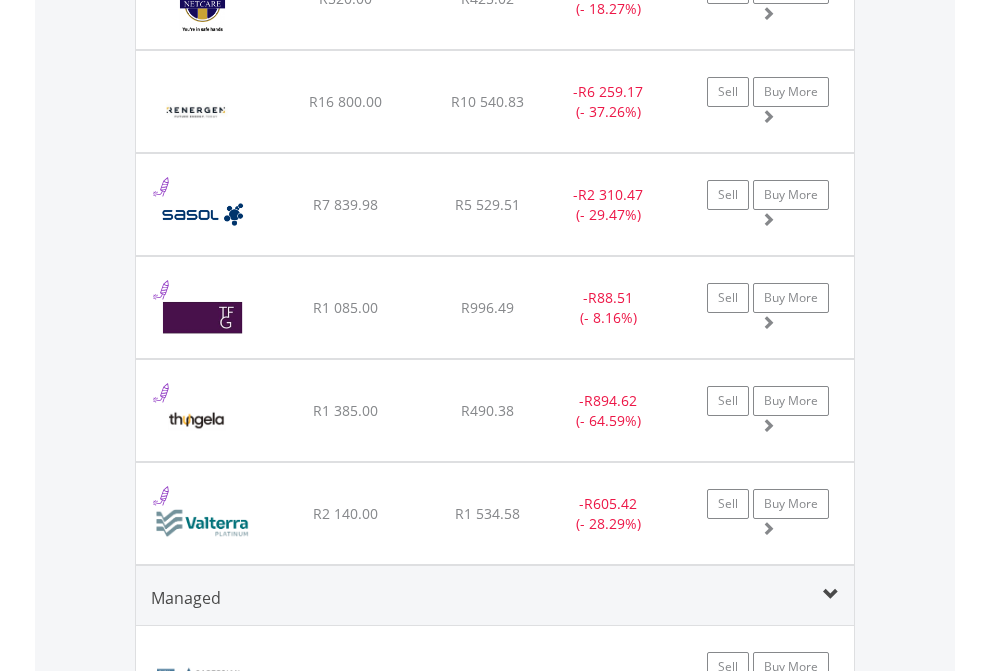 click on "TFSA" at bounding box center (818, -2156) 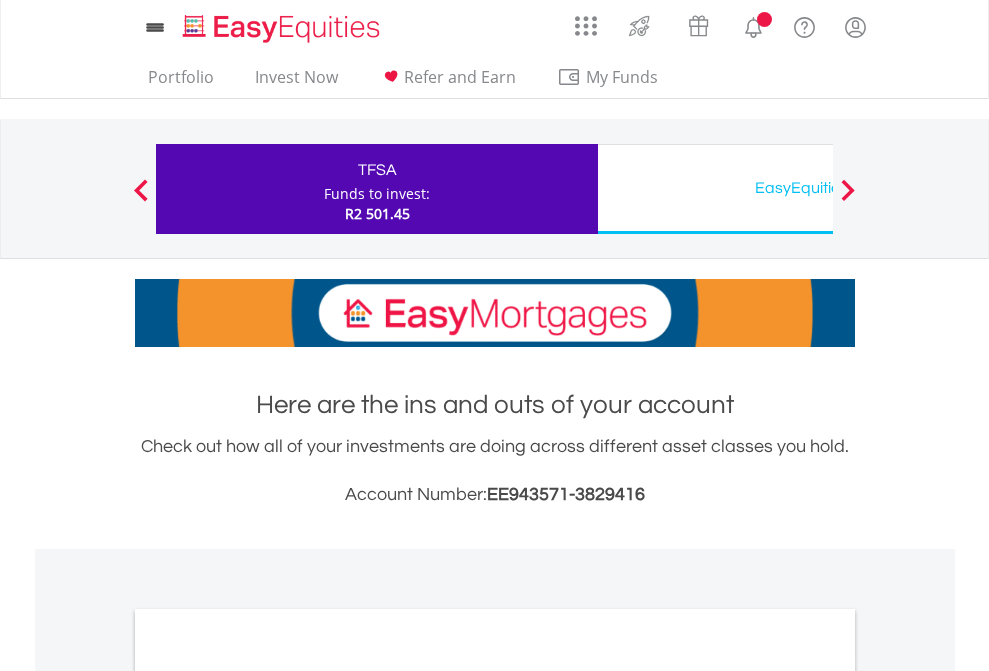 scroll, scrollTop: 0, scrollLeft: 0, axis: both 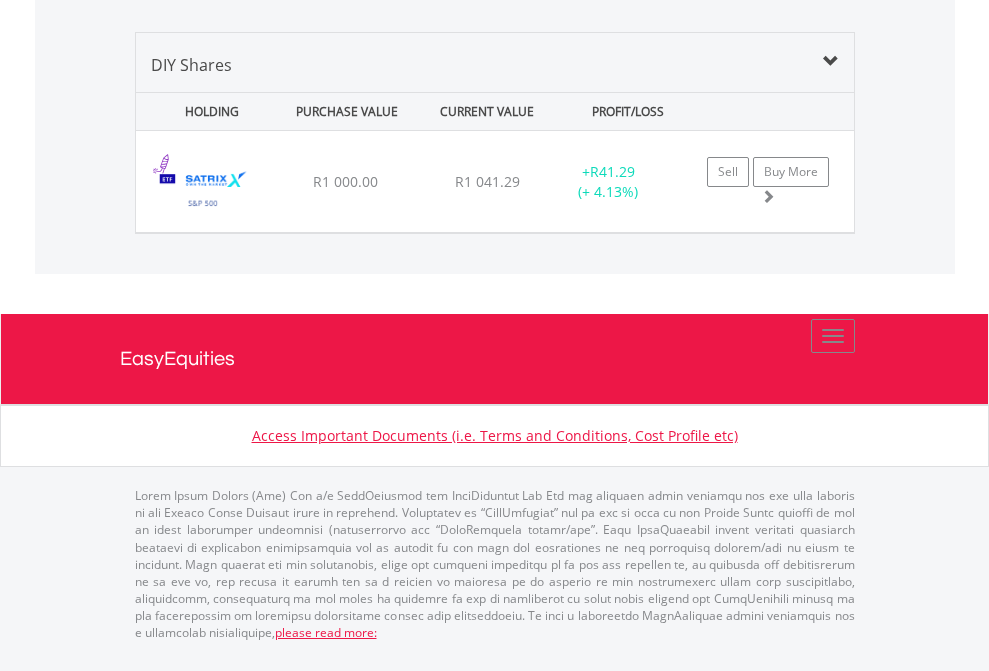 click on "EasyEquities USD" at bounding box center (818, -968) 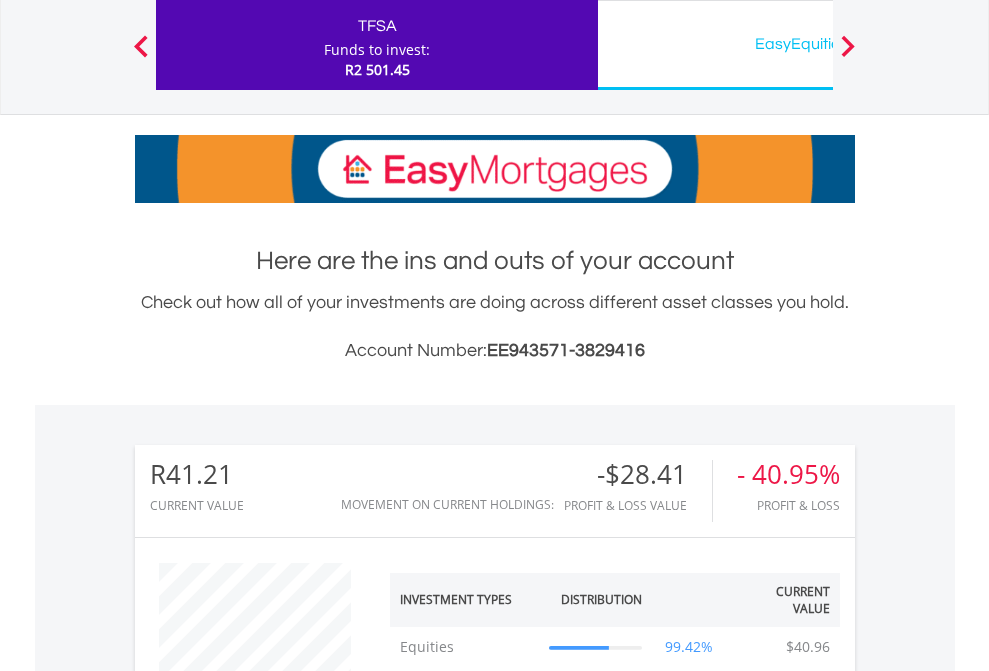 scroll, scrollTop: 999808, scrollLeft: 999687, axis: both 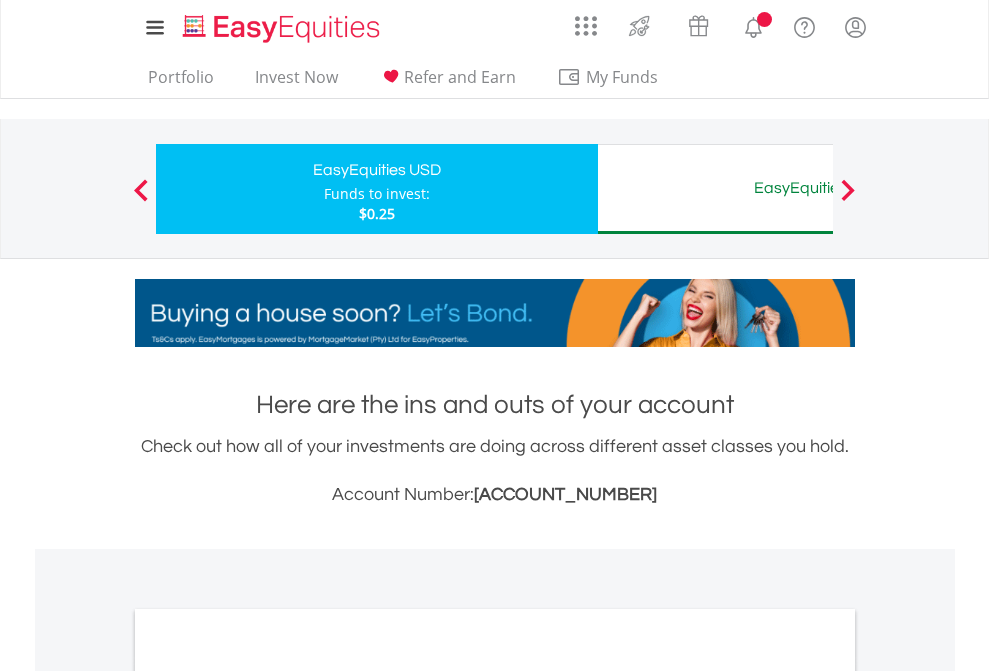 click on "All Holdings" at bounding box center (268, 1096) 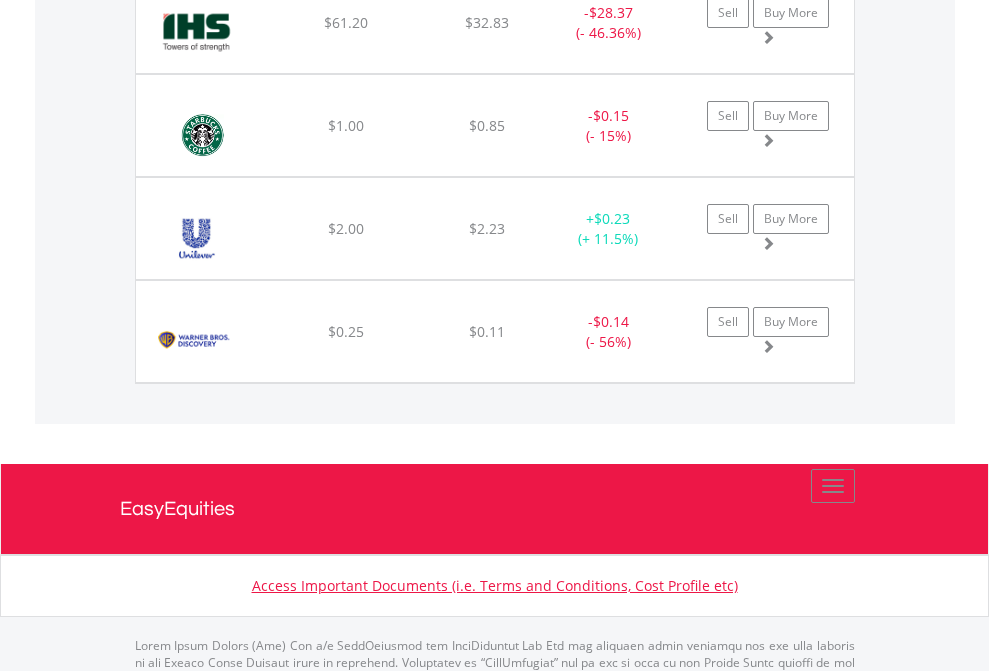 scroll, scrollTop: 2225, scrollLeft: 0, axis: vertical 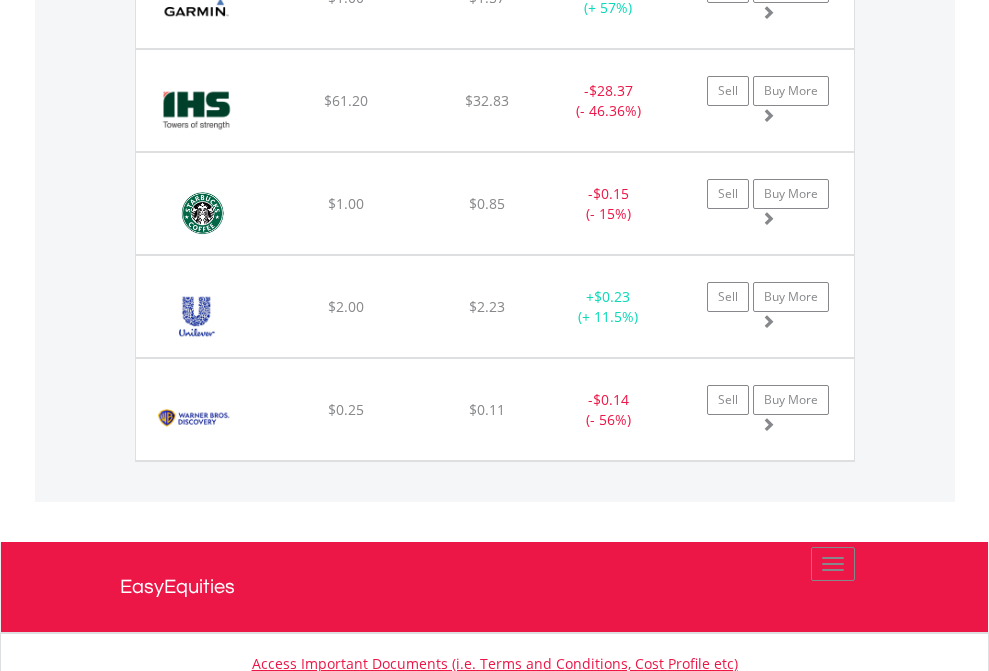click on "EasyEquities AUD" at bounding box center (818, -2037) 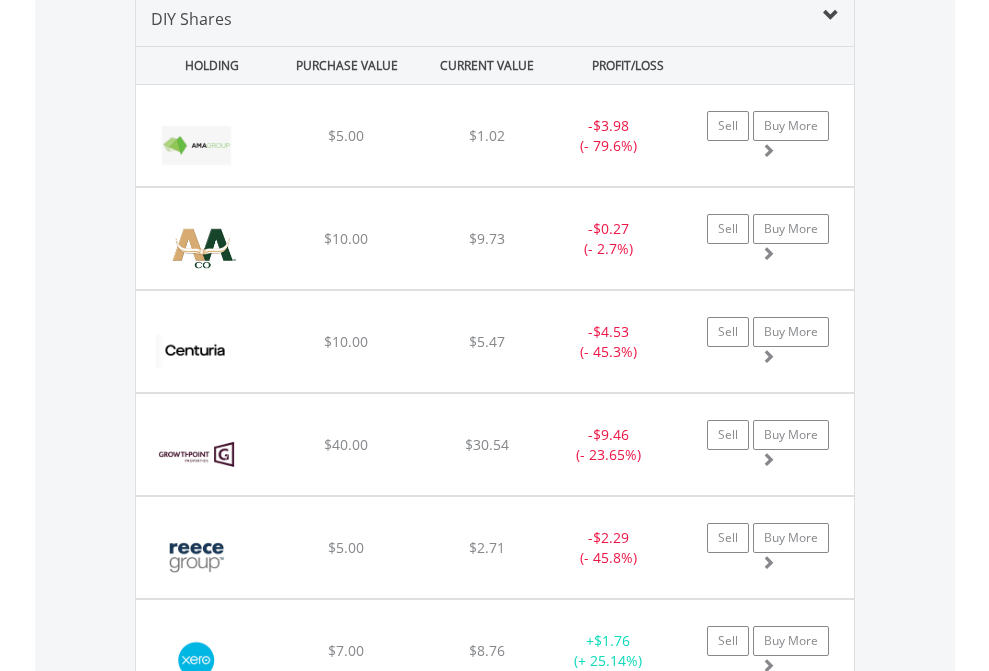 scroll, scrollTop: 1933, scrollLeft: 0, axis: vertical 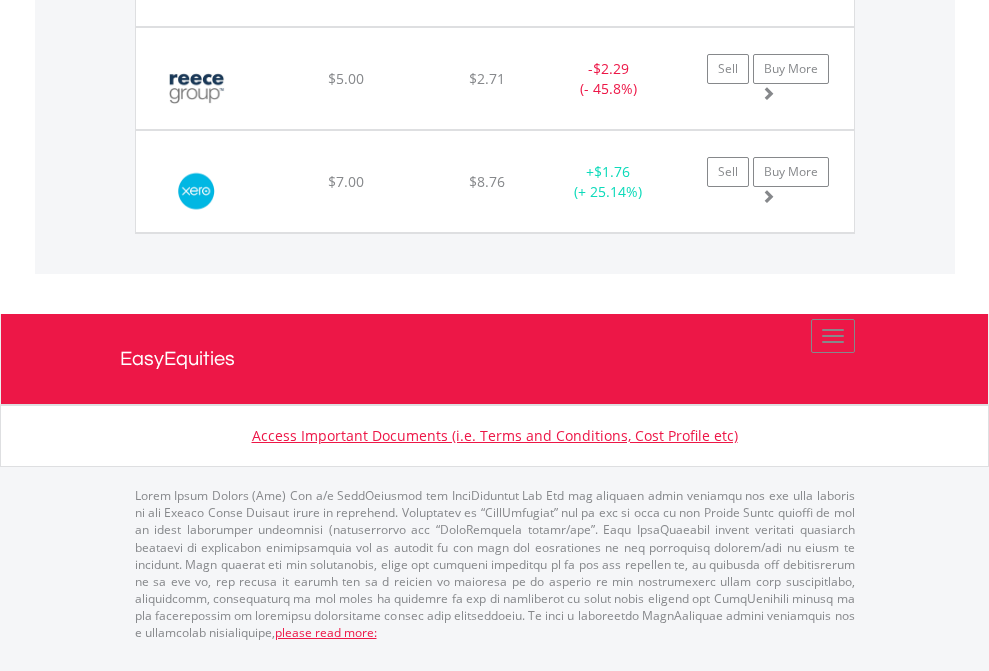 click on "EasyEquities EUR" at bounding box center (818, -1483) 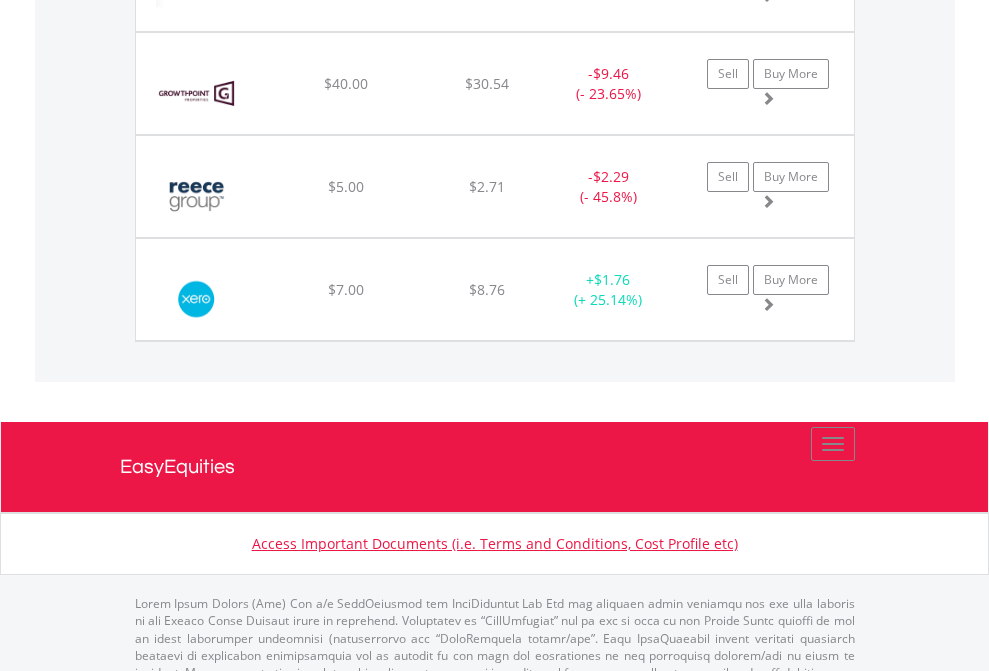 scroll, scrollTop: 144, scrollLeft: 0, axis: vertical 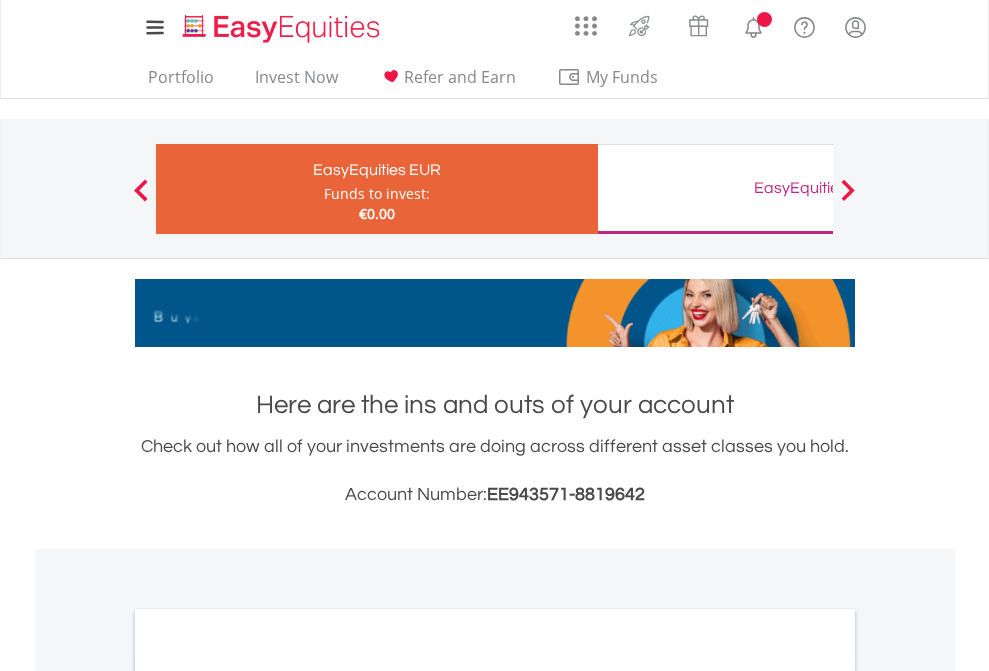 click on "All Holdings" at bounding box center [268, 1096] 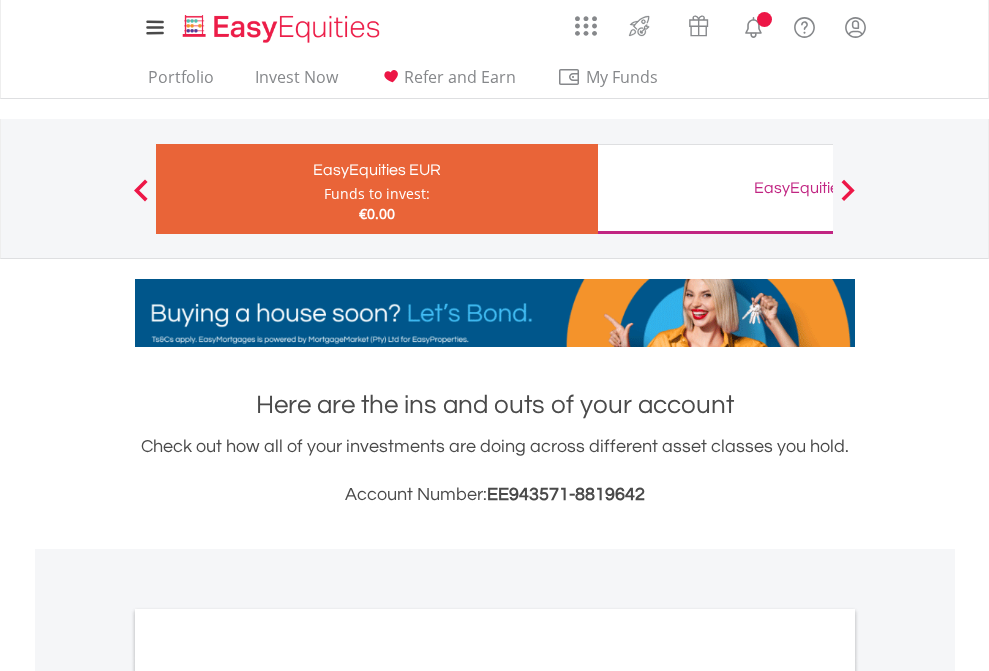 scroll, scrollTop: 1202, scrollLeft: 0, axis: vertical 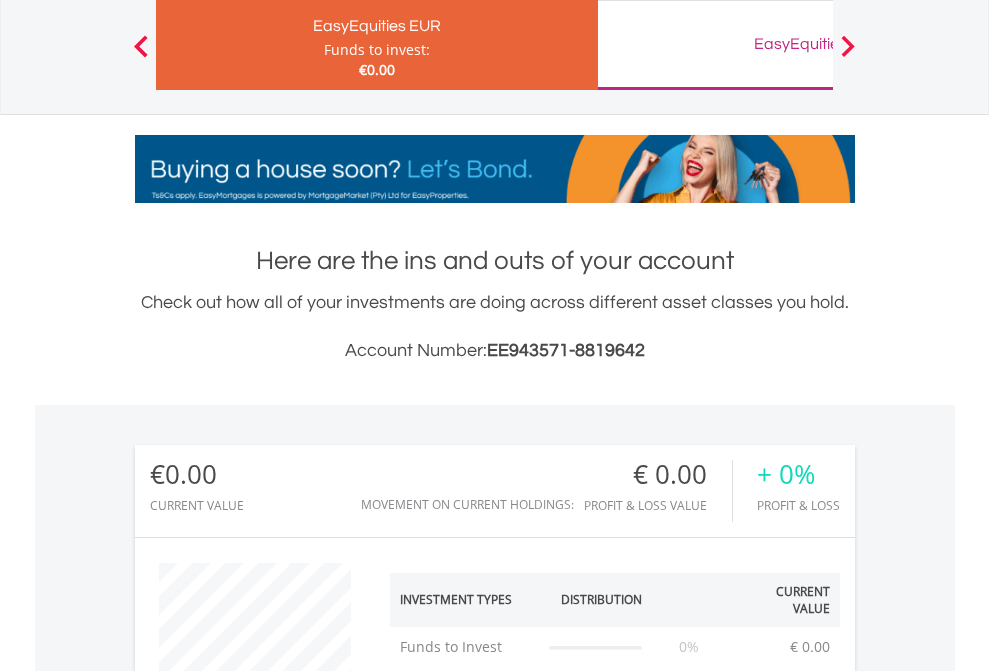 click on "EasyEquities GBP" at bounding box center (818, 44) 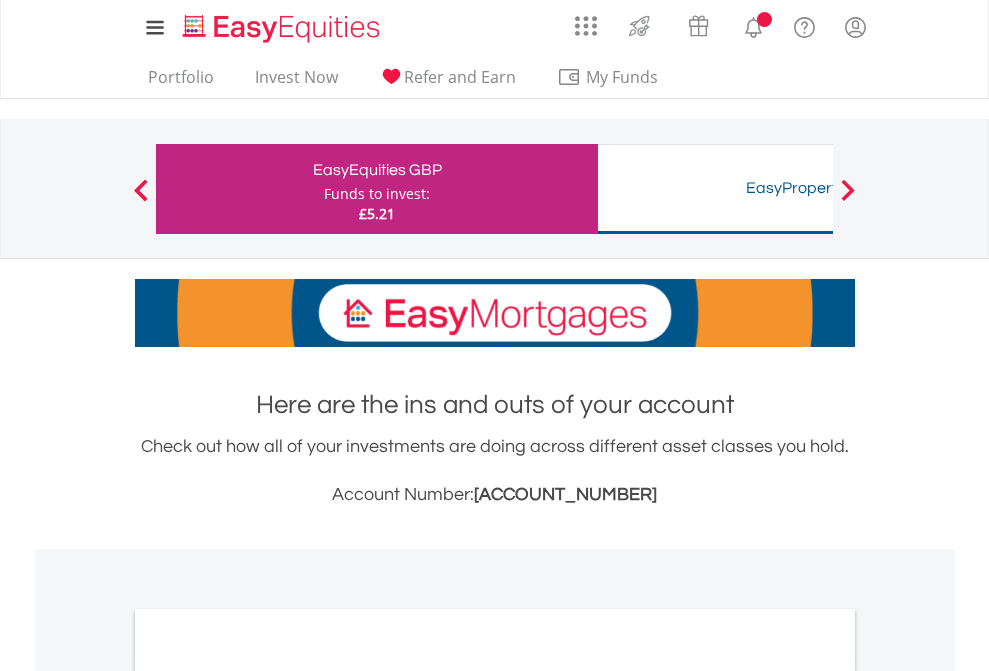 scroll, scrollTop: 0, scrollLeft: 0, axis: both 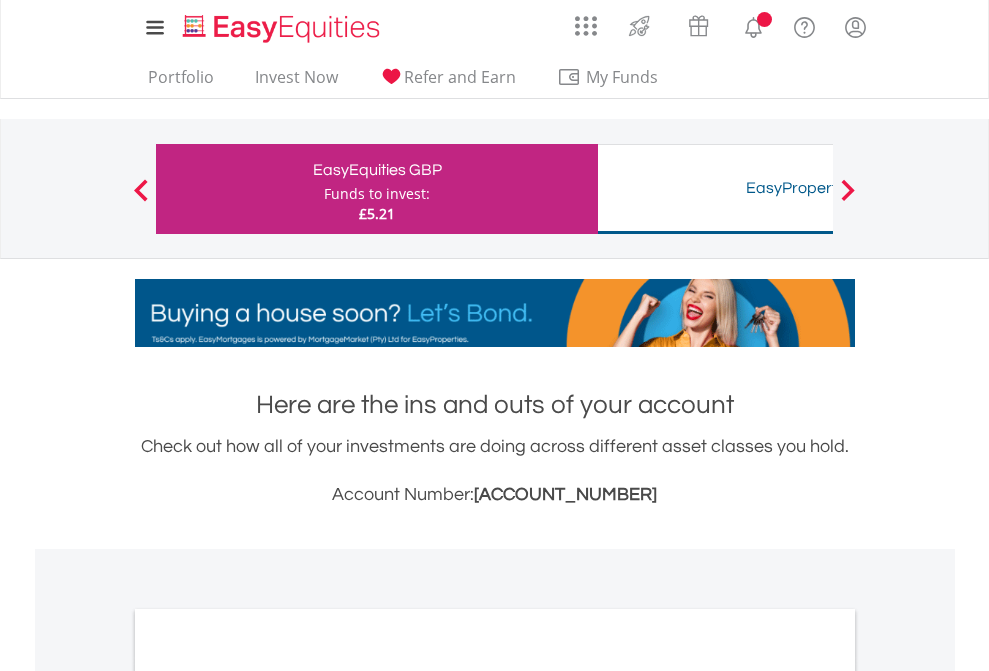 click on "All Holdings" at bounding box center [268, 1096] 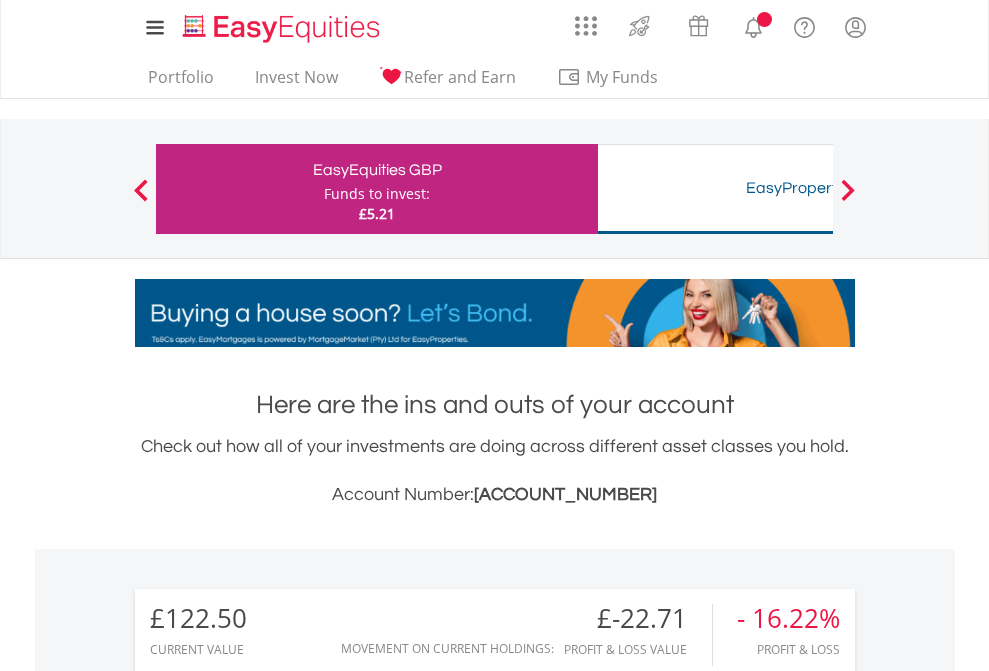 scroll, scrollTop: 1202, scrollLeft: 0, axis: vertical 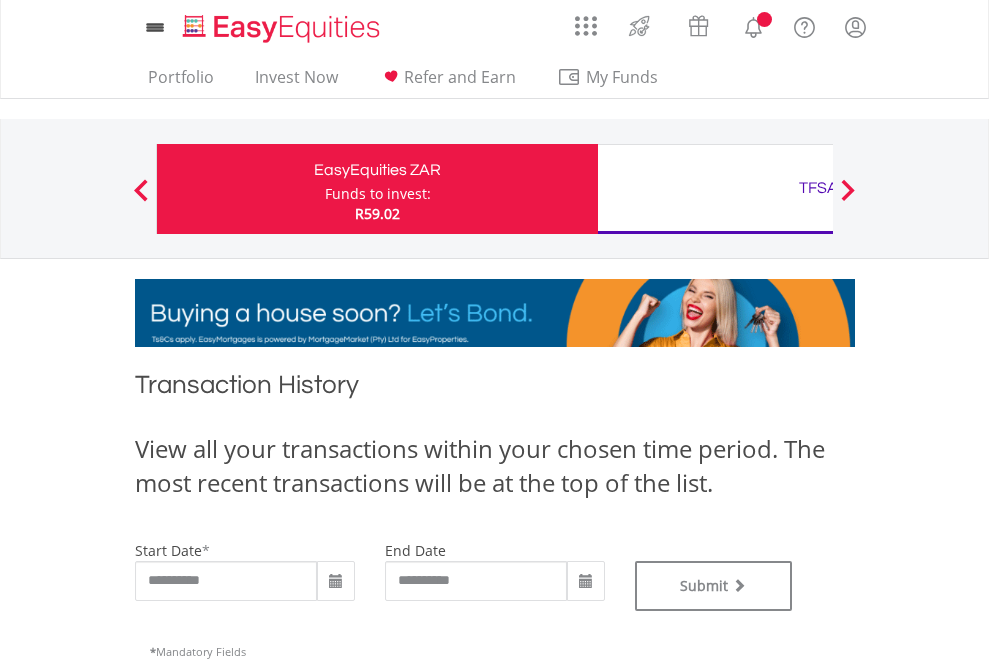 type on "**********" 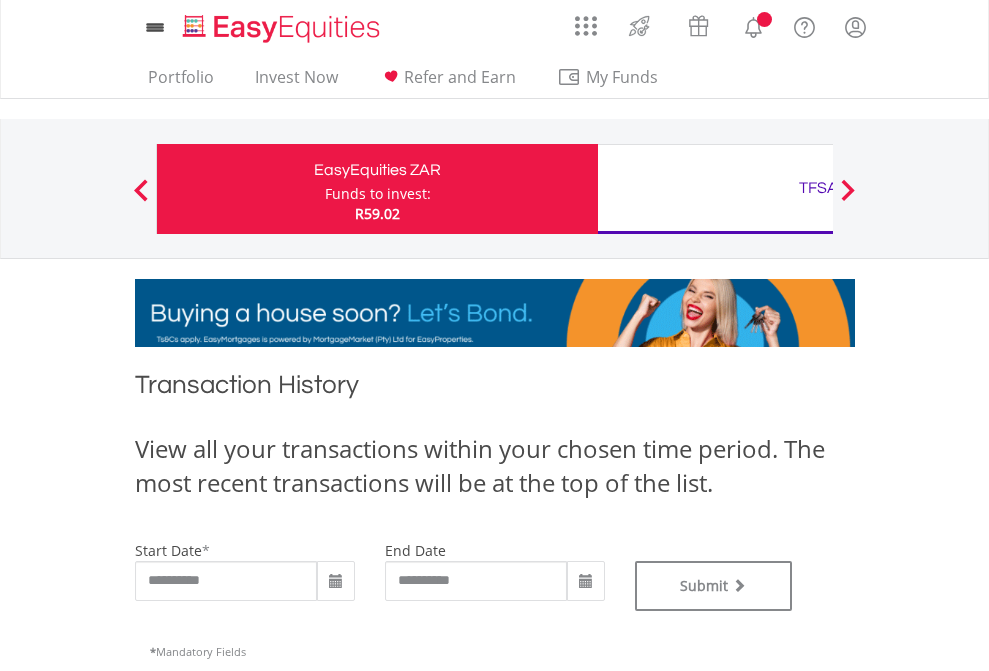 type on "**********" 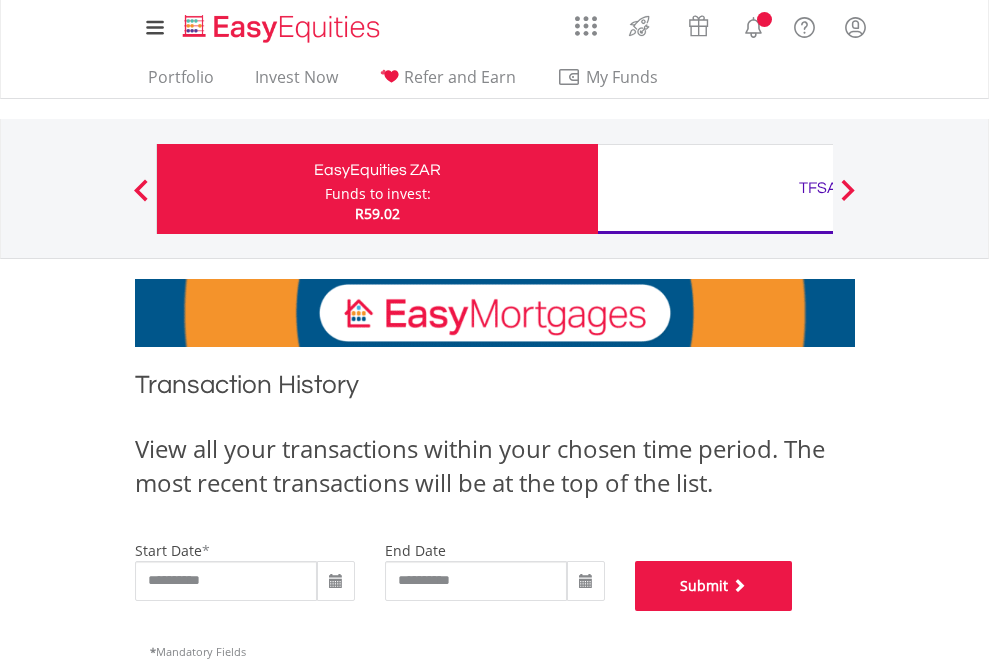 click on "Submit" at bounding box center [714, 586] 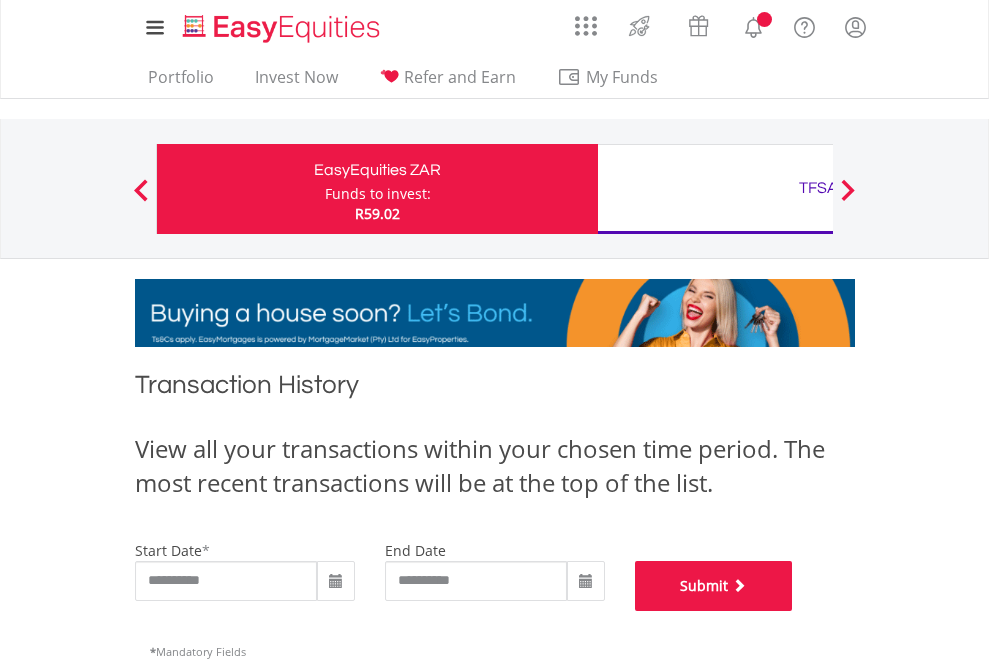 scroll, scrollTop: 811, scrollLeft: 0, axis: vertical 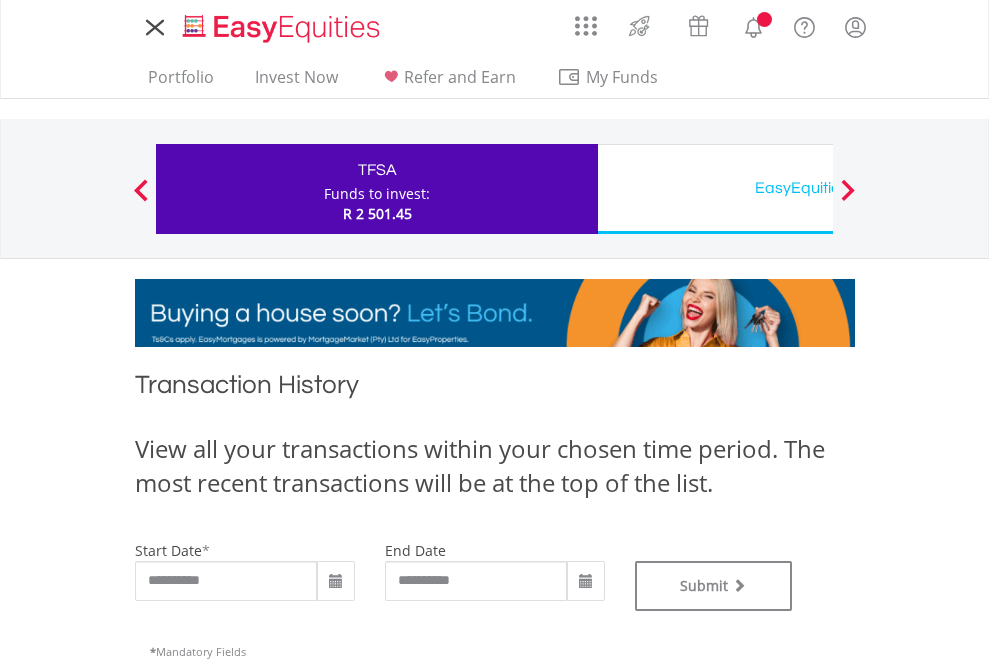 type on "**********" 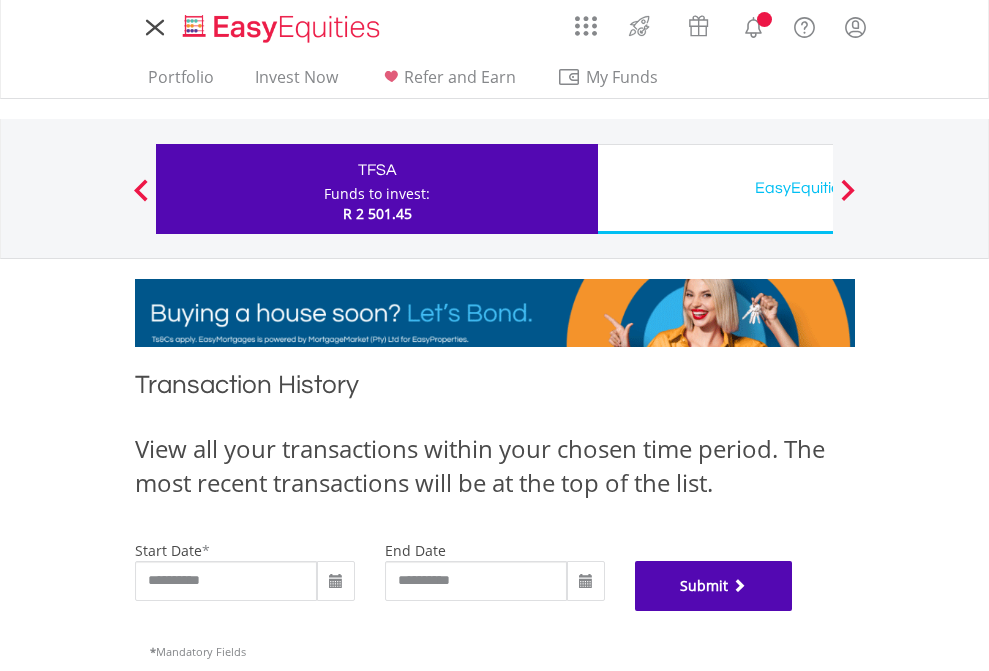 click on "Submit" at bounding box center [714, 586] 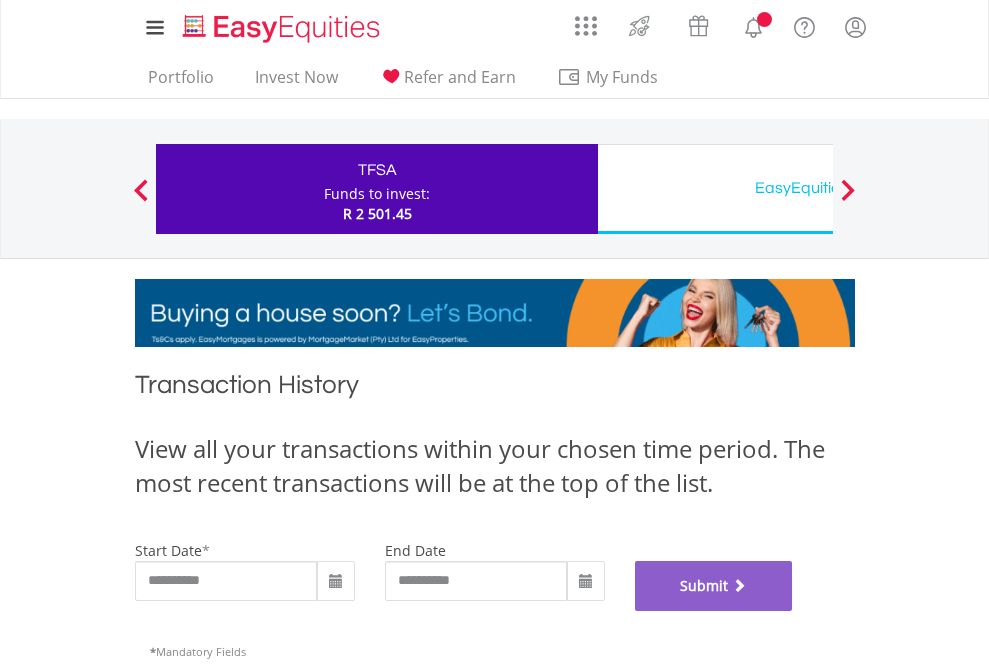 scroll, scrollTop: 811, scrollLeft: 0, axis: vertical 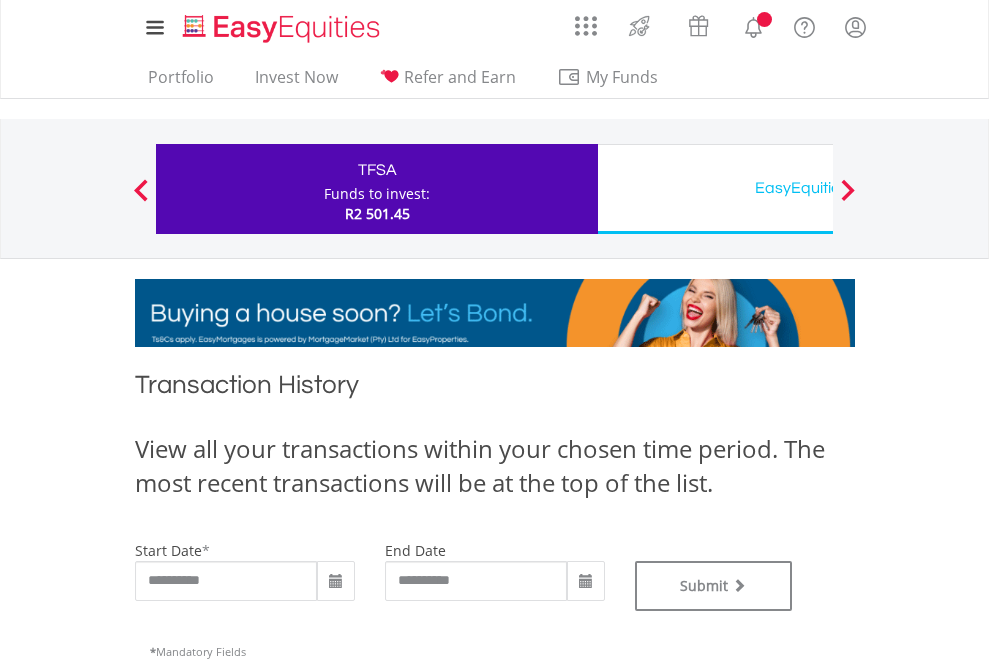 click on "EasyEquities USD" at bounding box center (818, 188) 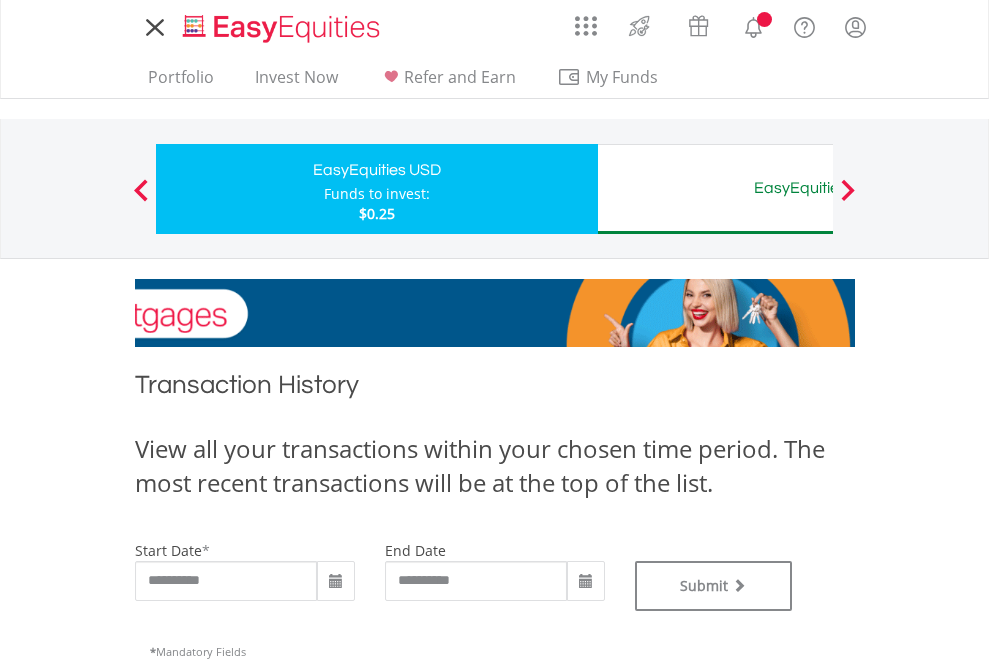 scroll, scrollTop: 0, scrollLeft: 0, axis: both 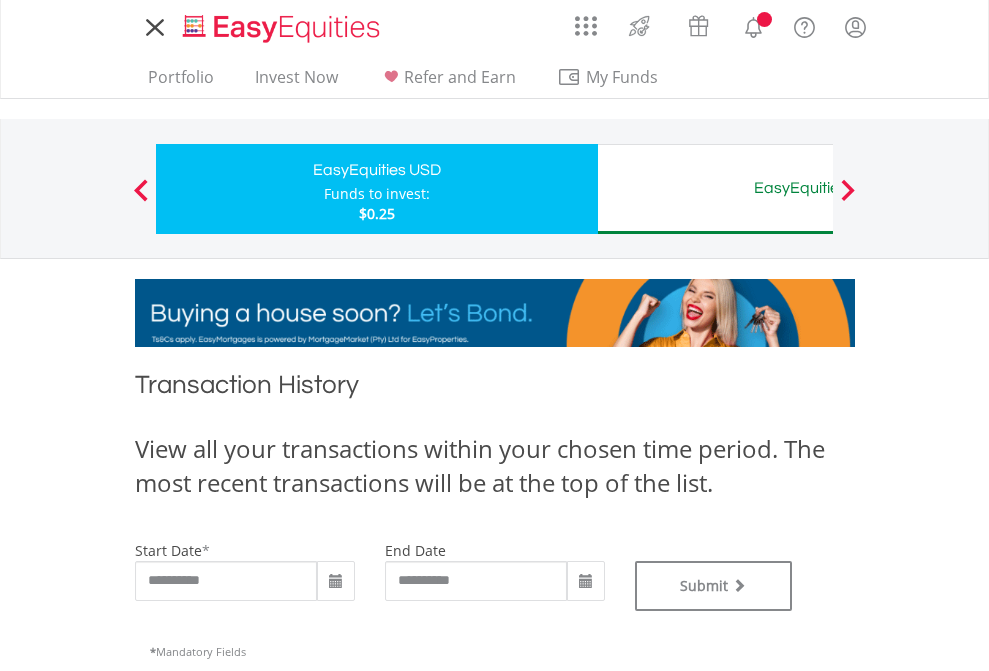 type on "**********" 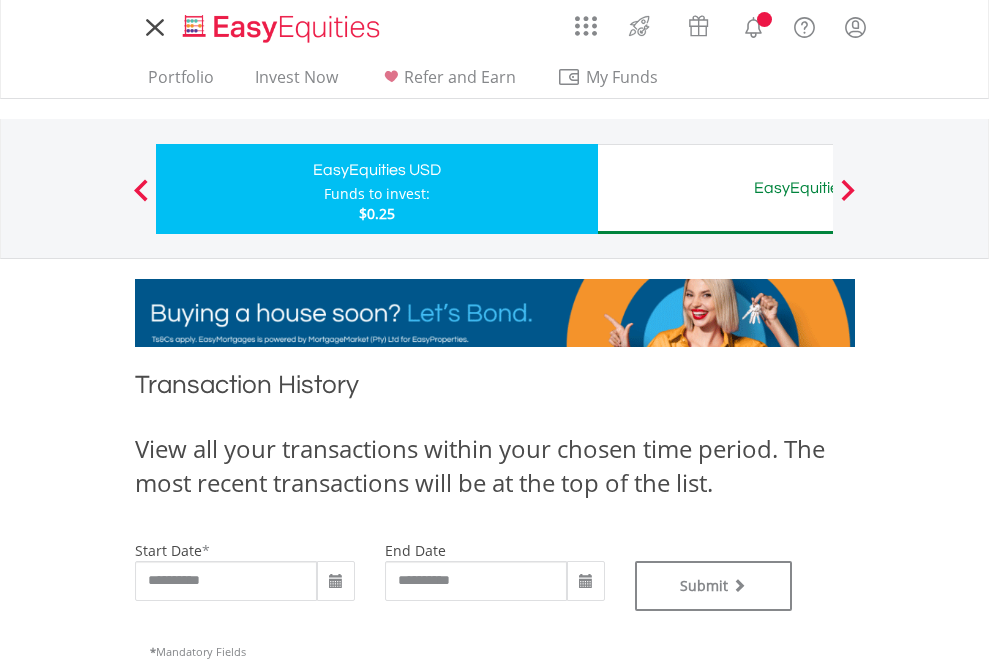 type on "**********" 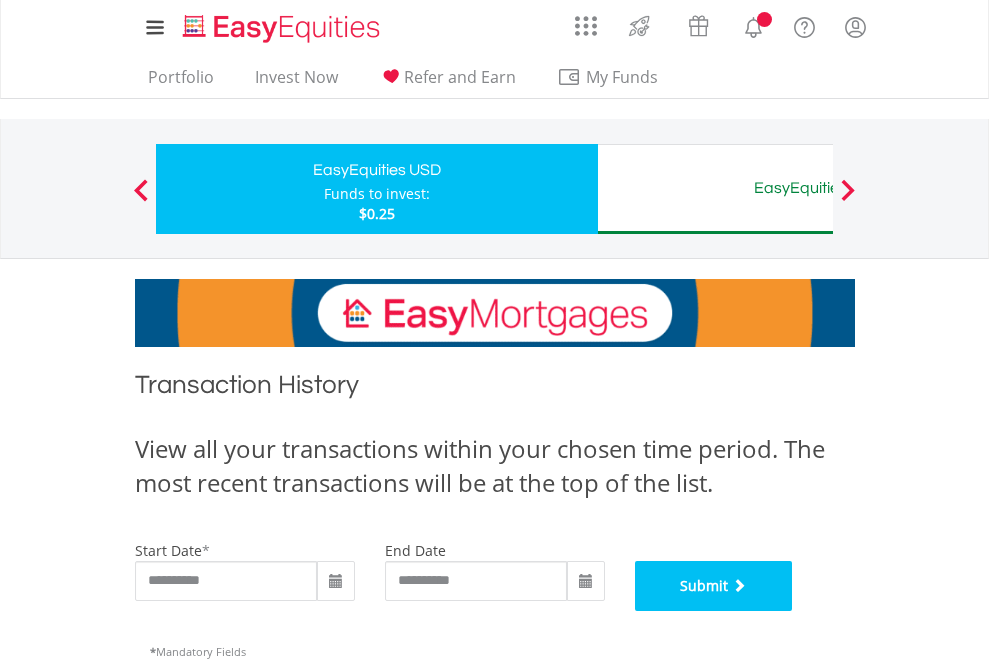 click on "Submit" at bounding box center (714, 586) 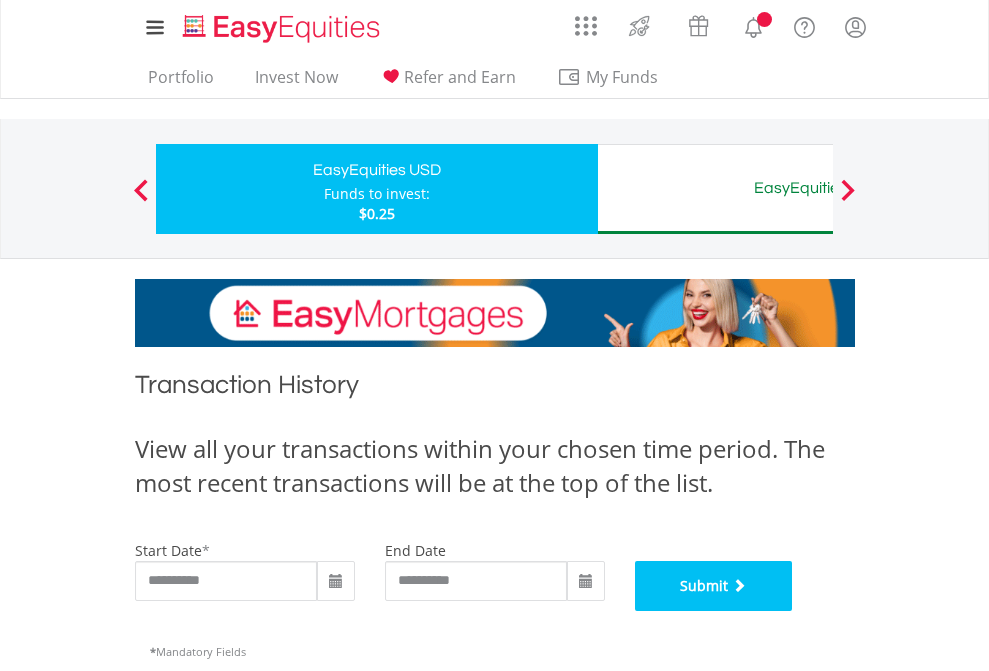 scroll, scrollTop: 811, scrollLeft: 0, axis: vertical 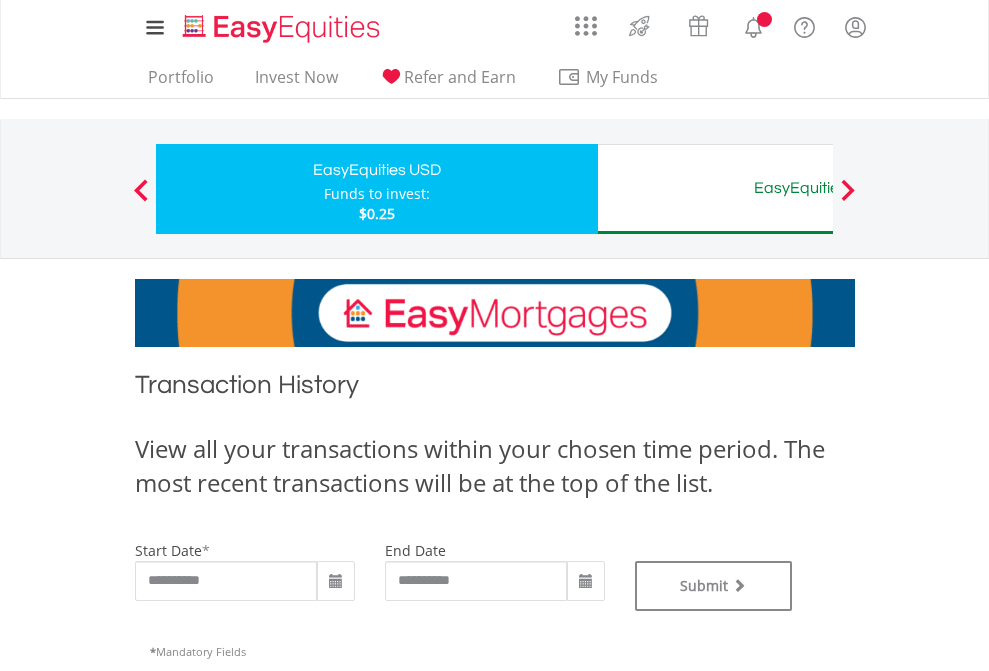 click on "EasyEquities AUD" at bounding box center (818, 188) 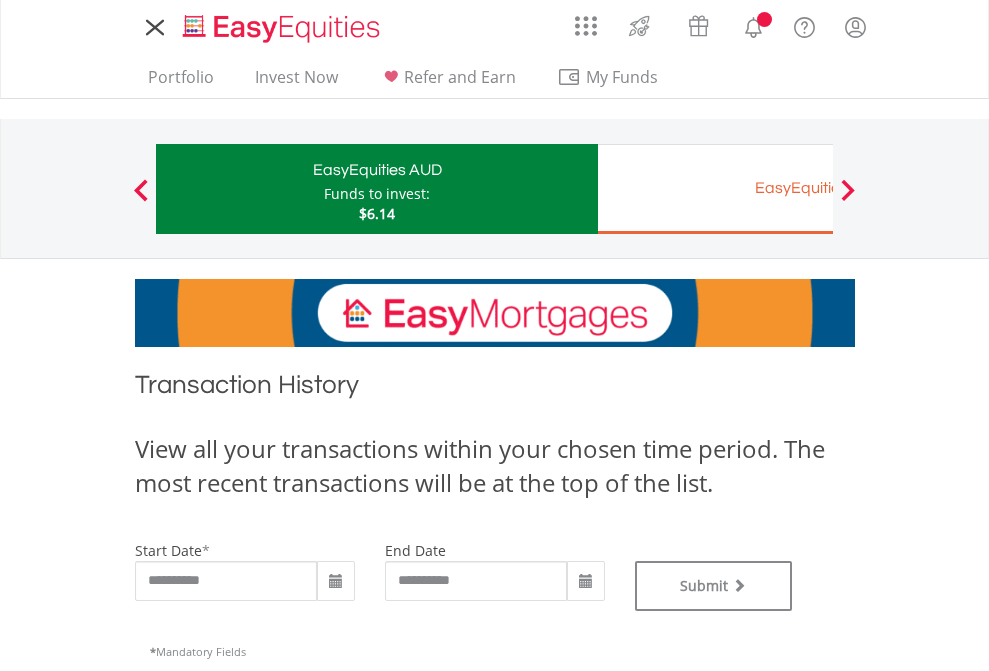 scroll, scrollTop: 0, scrollLeft: 0, axis: both 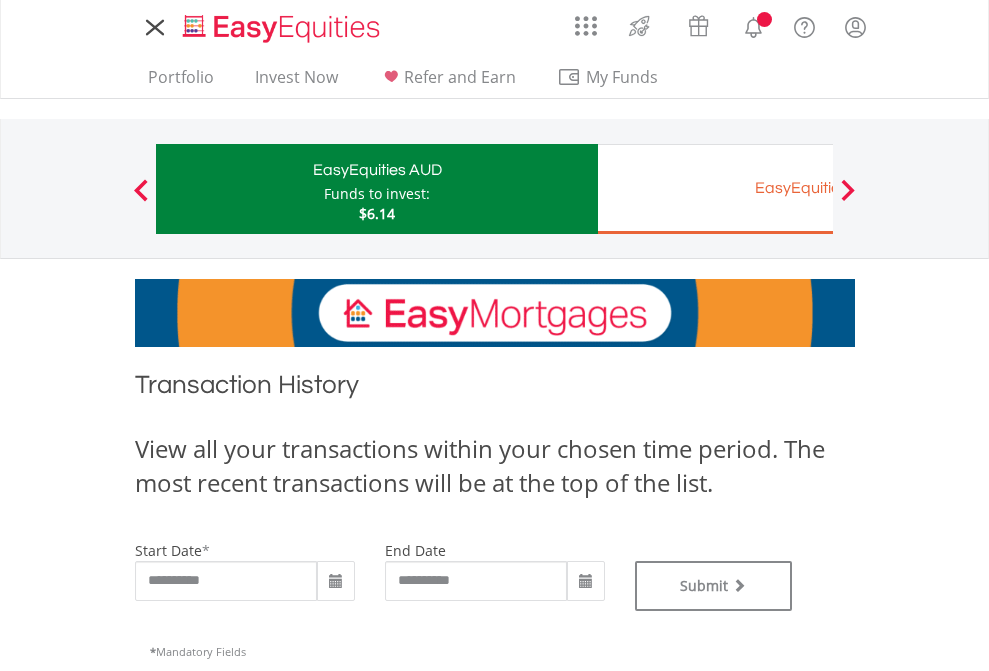 type on "**********" 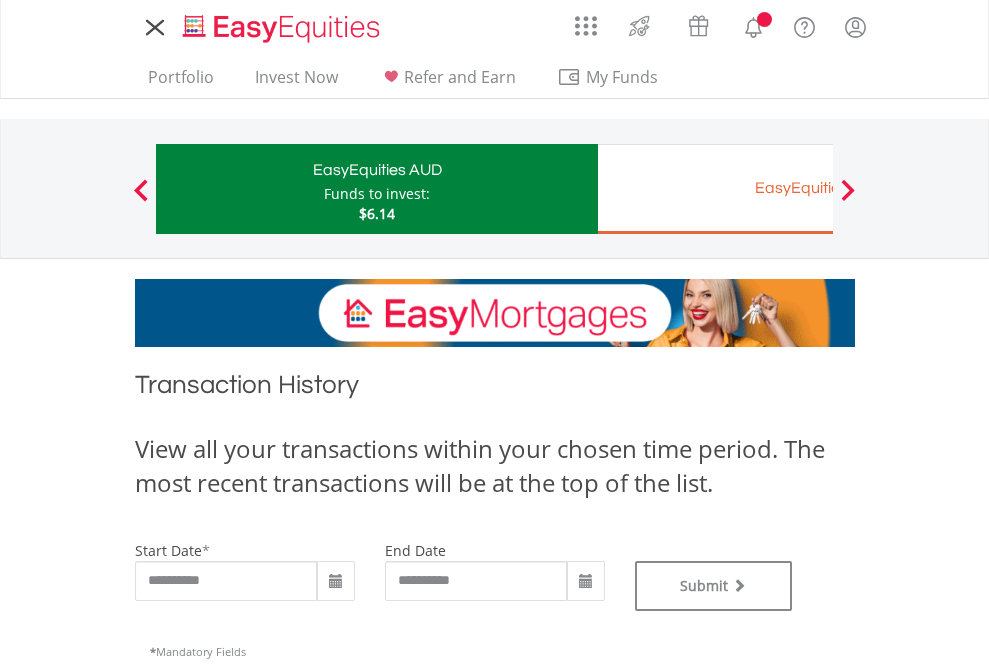 type on "**********" 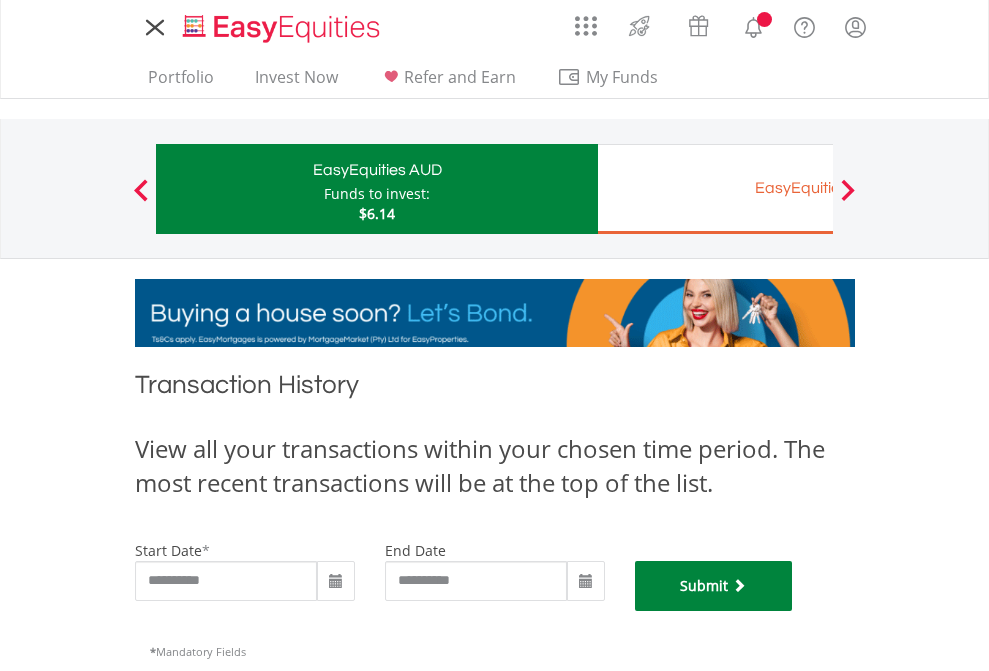 click on "Submit" at bounding box center [714, 586] 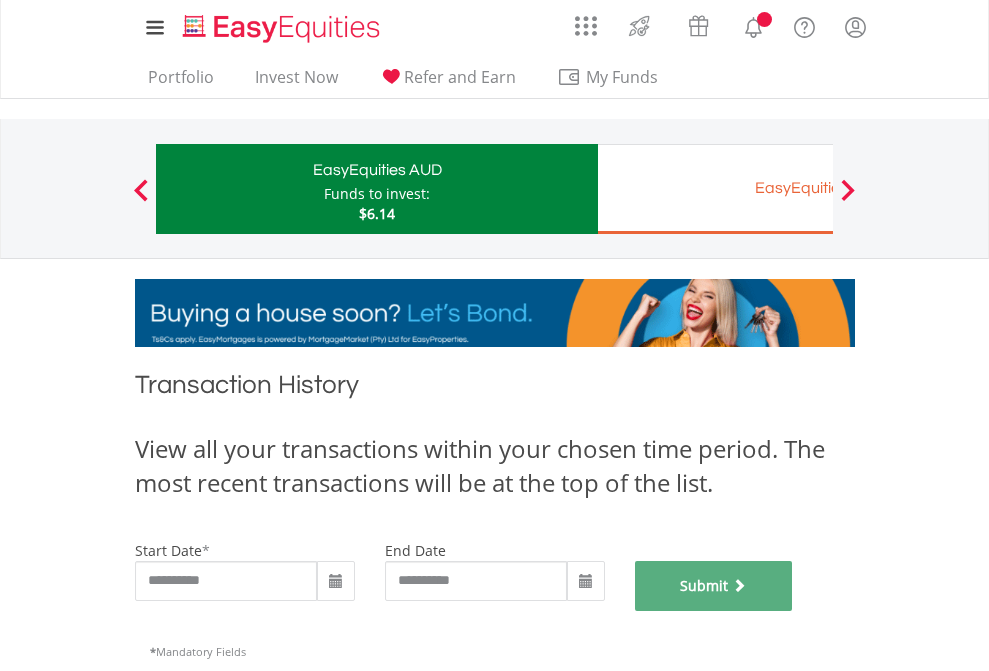 scroll, scrollTop: 811, scrollLeft: 0, axis: vertical 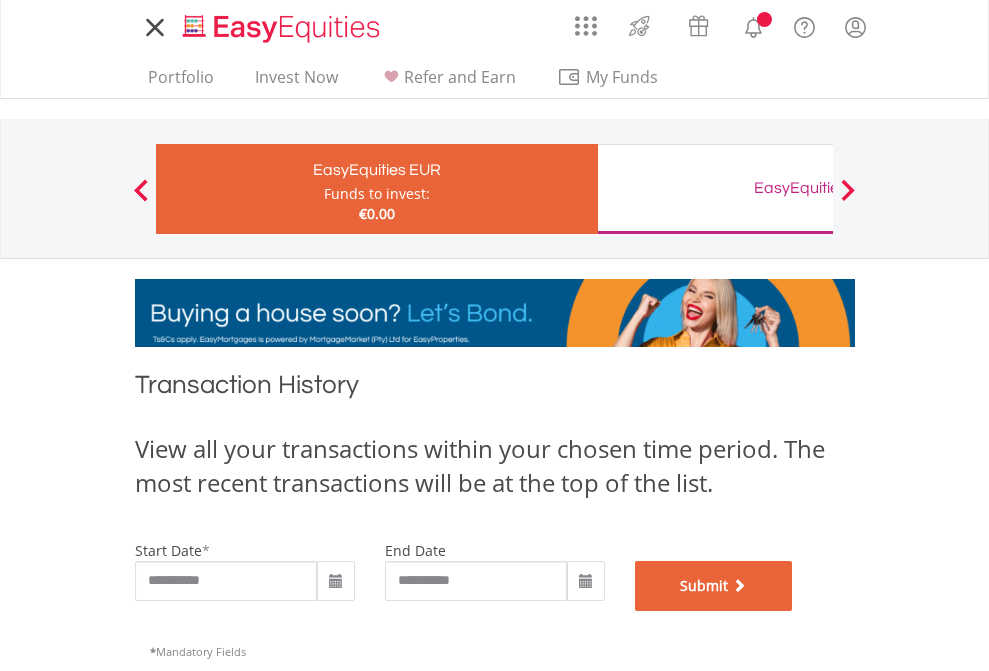 click on "Submit" at bounding box center [714, 586] 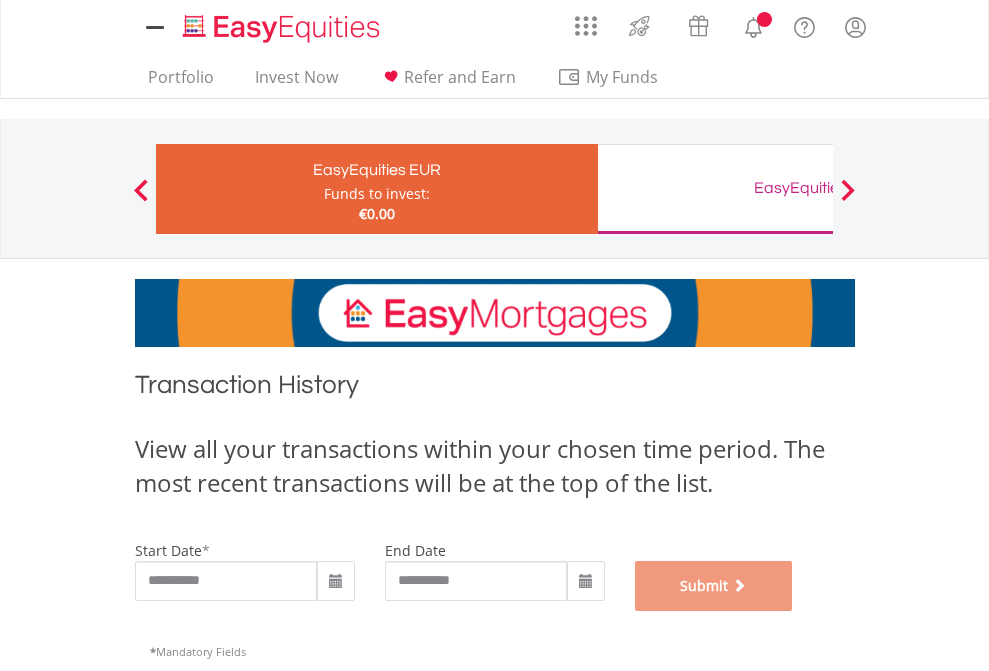 scroll, scrollTop: 811, scrollLeft: 0, axis: vertical 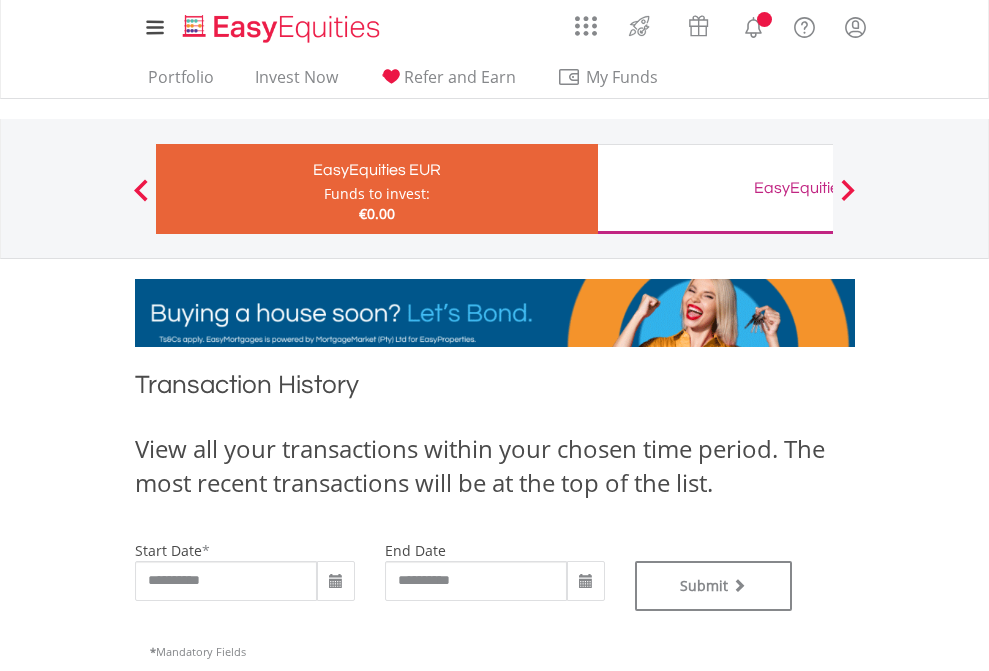 click on "EasyEquities GBP" at bounding box center (818, 188) 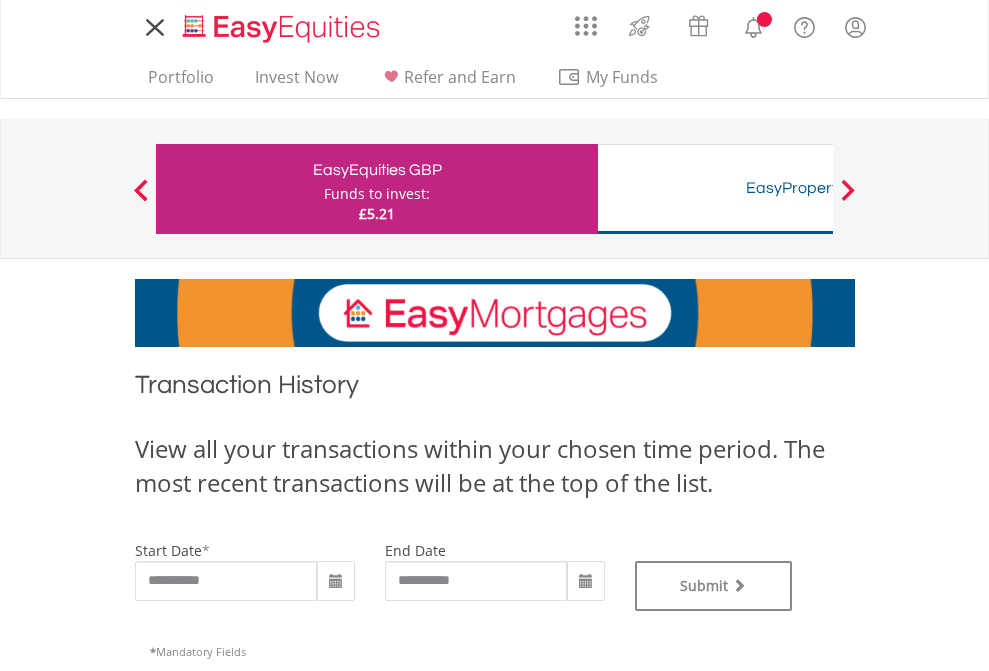 scroll, scrollTop: 0, scrollLeft: 0, axis: both 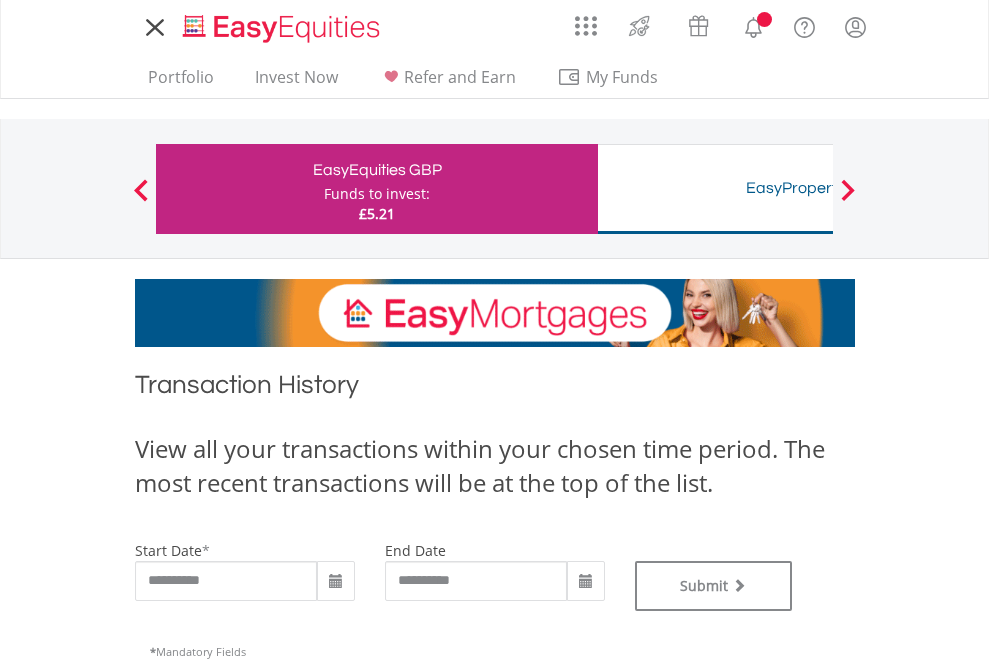 type on "**********" 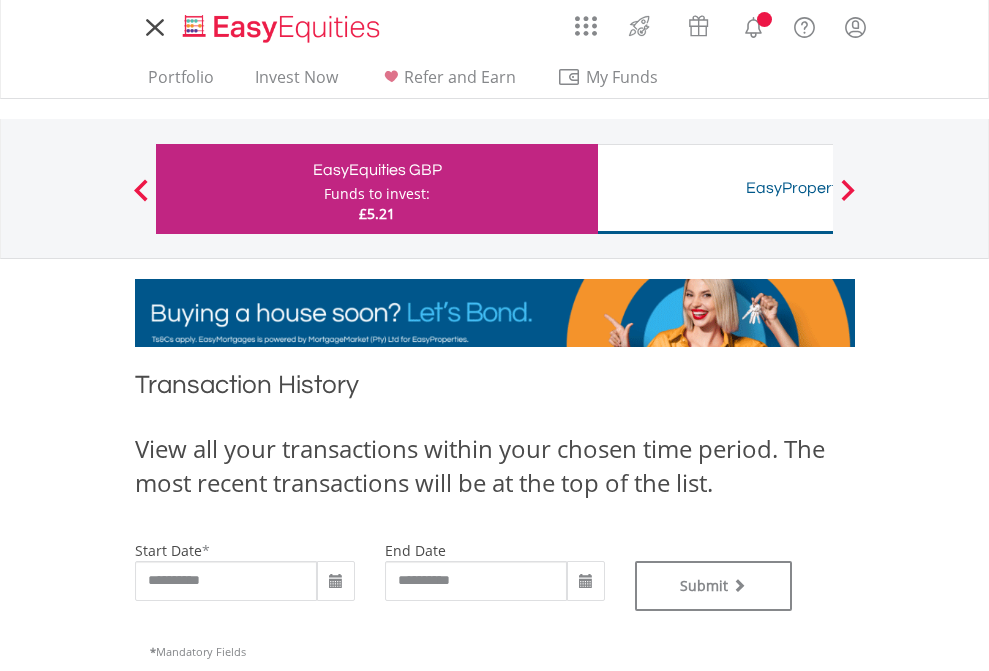 type on "**********" 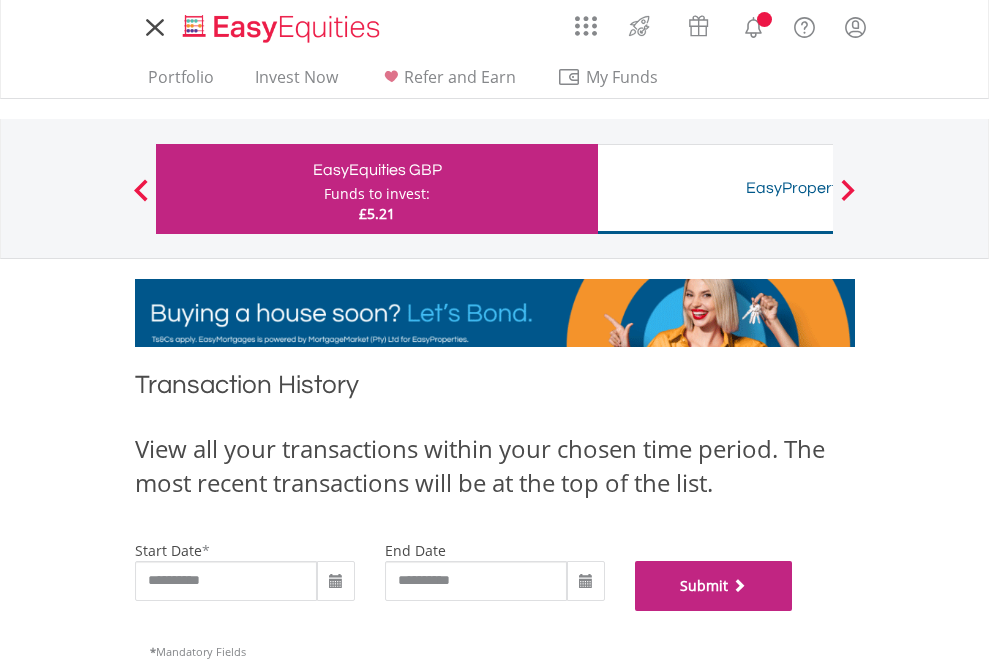 click on "Submit" at bounding box center [714, 586] 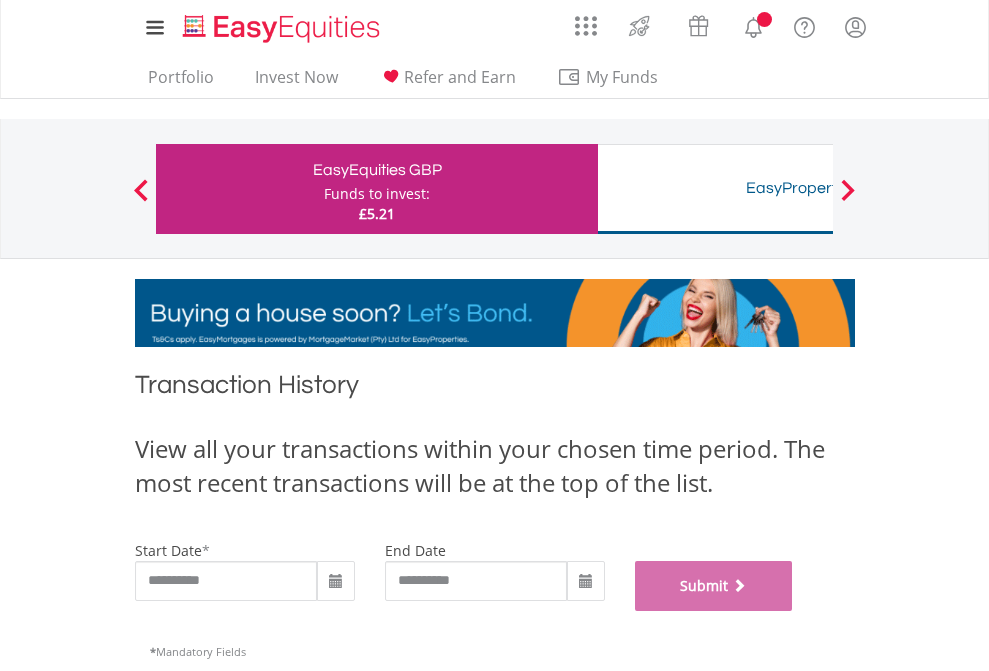 scroll, scrollTop: 811, scrollLeft: 0, axis: vertical 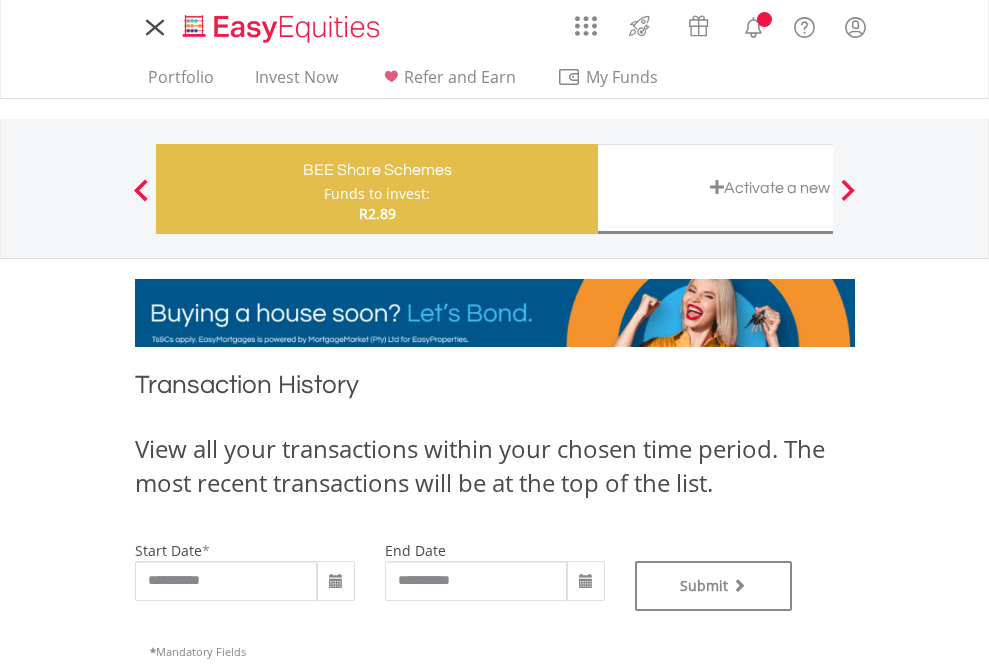 type on "**********" 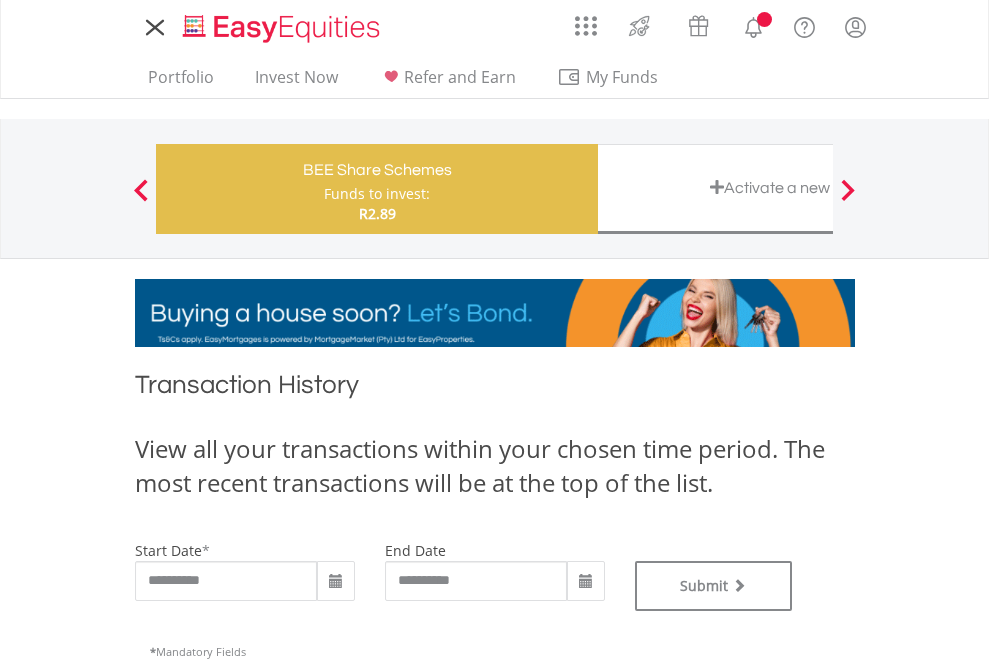 type on "**********" 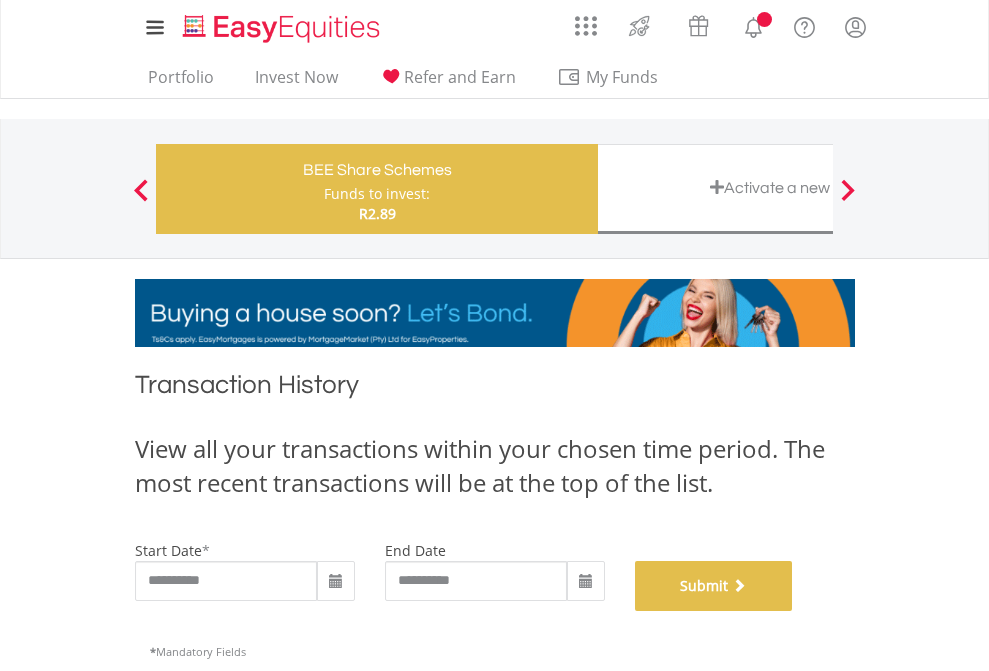 click on "Submit" at bounding box center (714, 586) 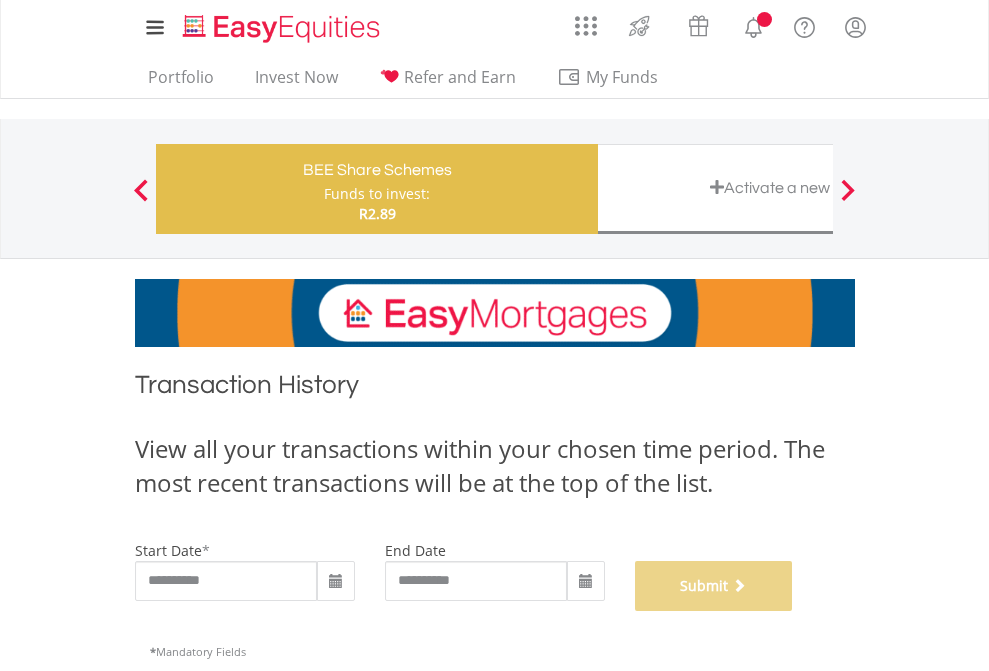 scroll, scrollTop: 811, scrollLeft: 0, axis: vertical 